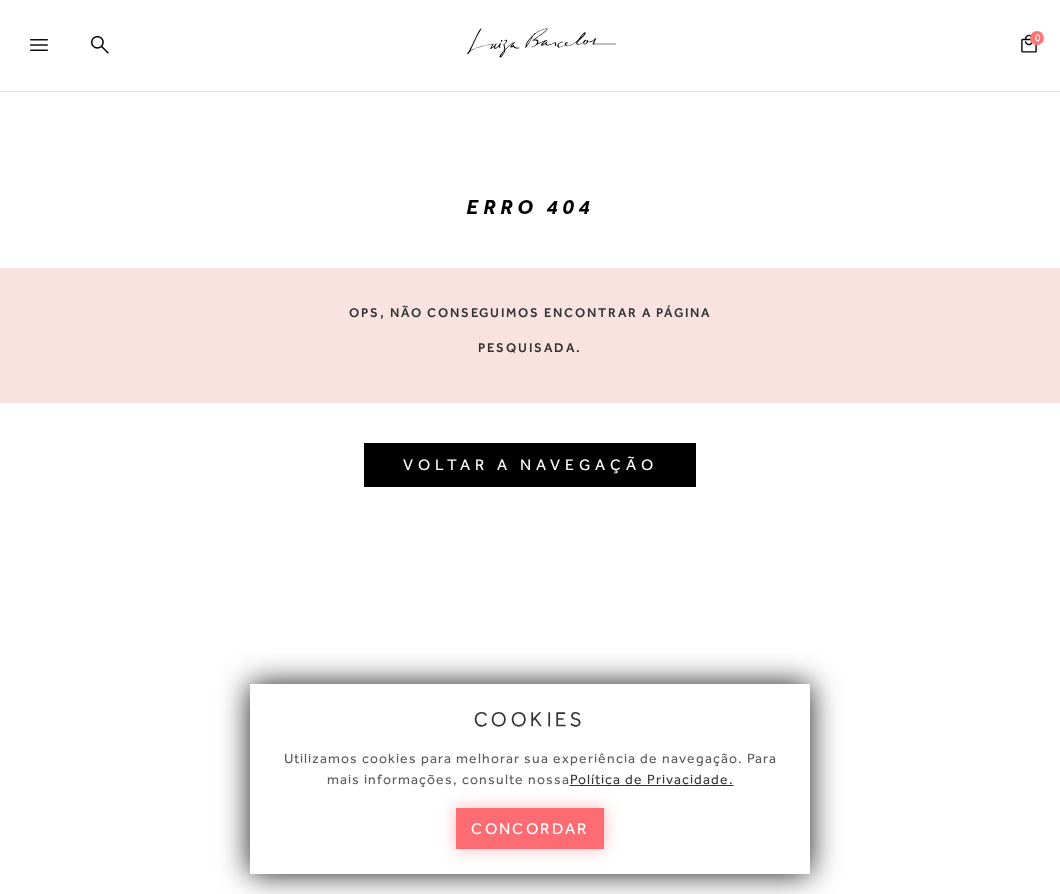 scroll, scrollTop: 0, scrollLeft: 0, axis: both 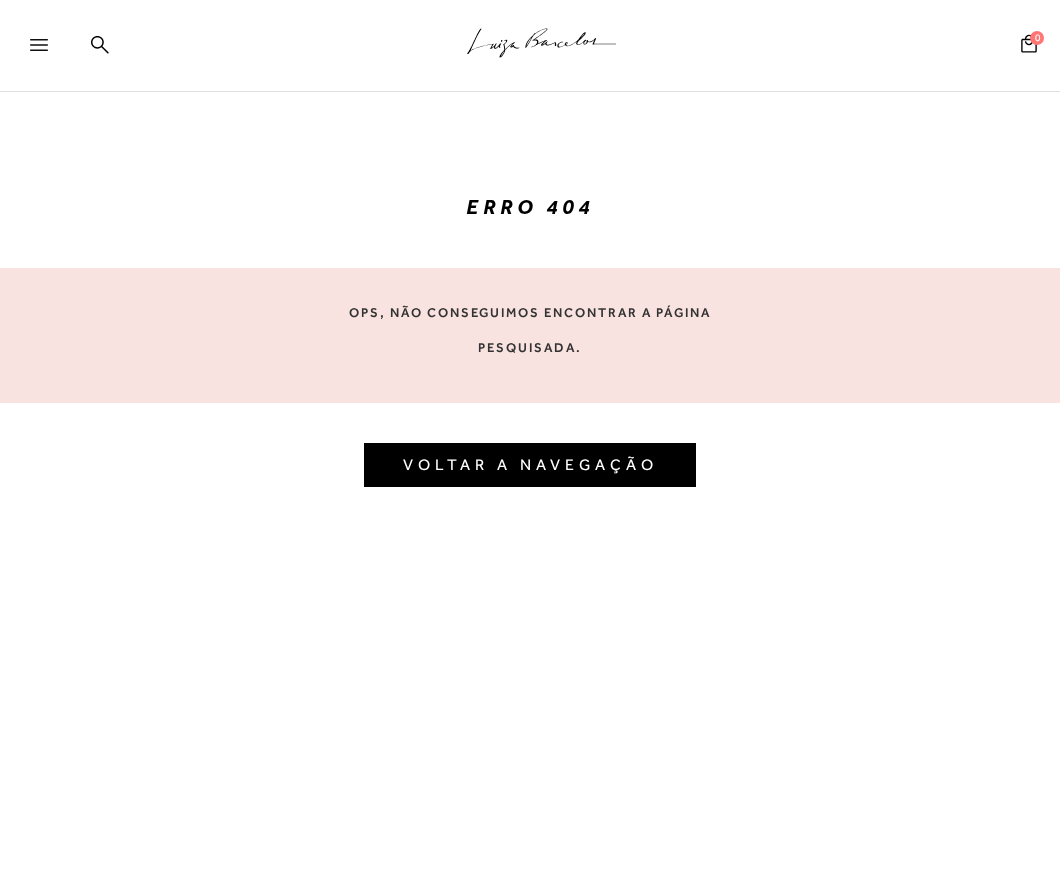 click on "VOLTAR A NAVEGAÇÃO" at bounding box center [530, 464] 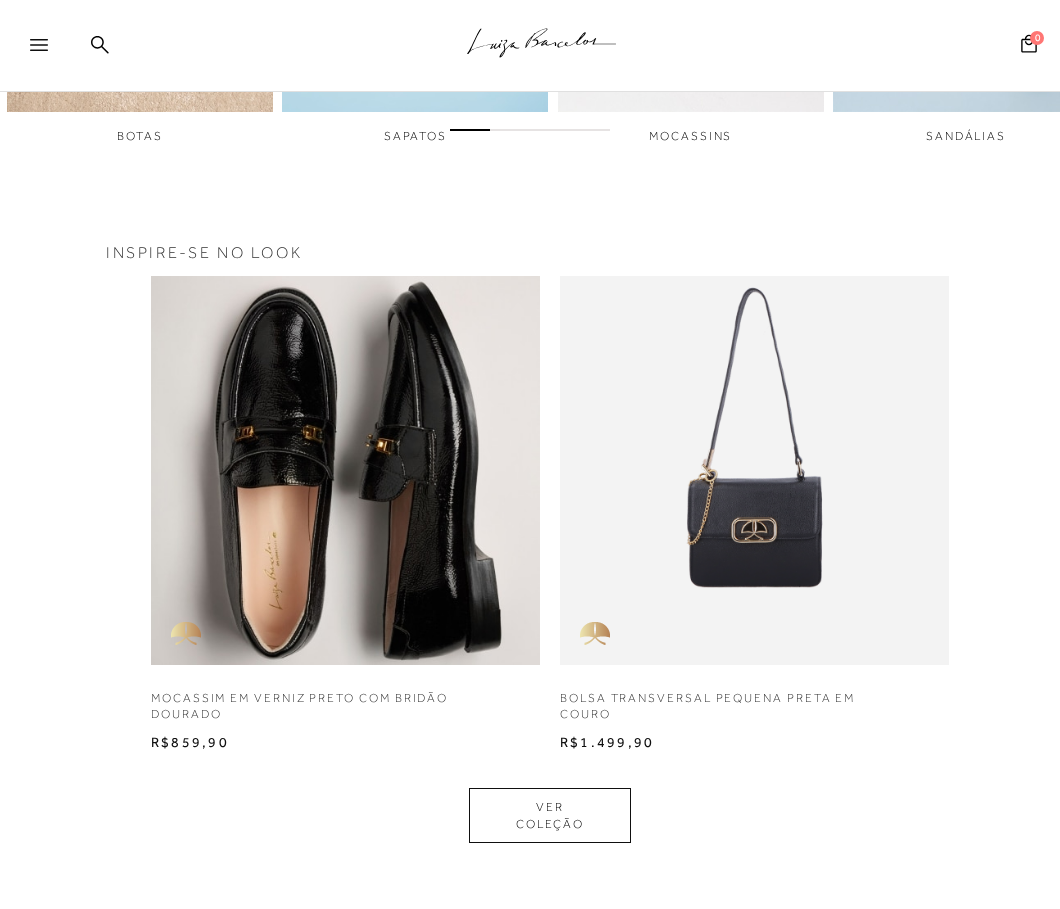 scroll, scrollTop: 1000, scrollLeft: 0, axis: vertical 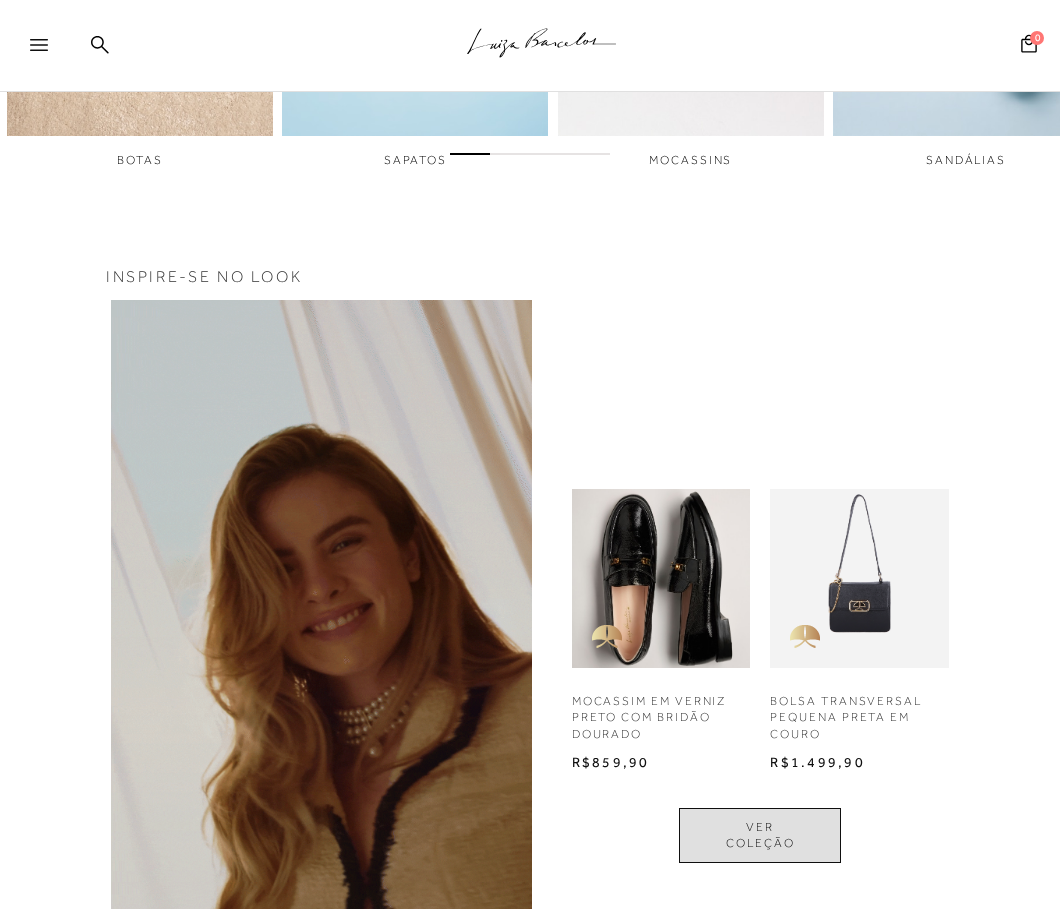 click on "VER COLEÇÃO" at bounding box center [760, 836] 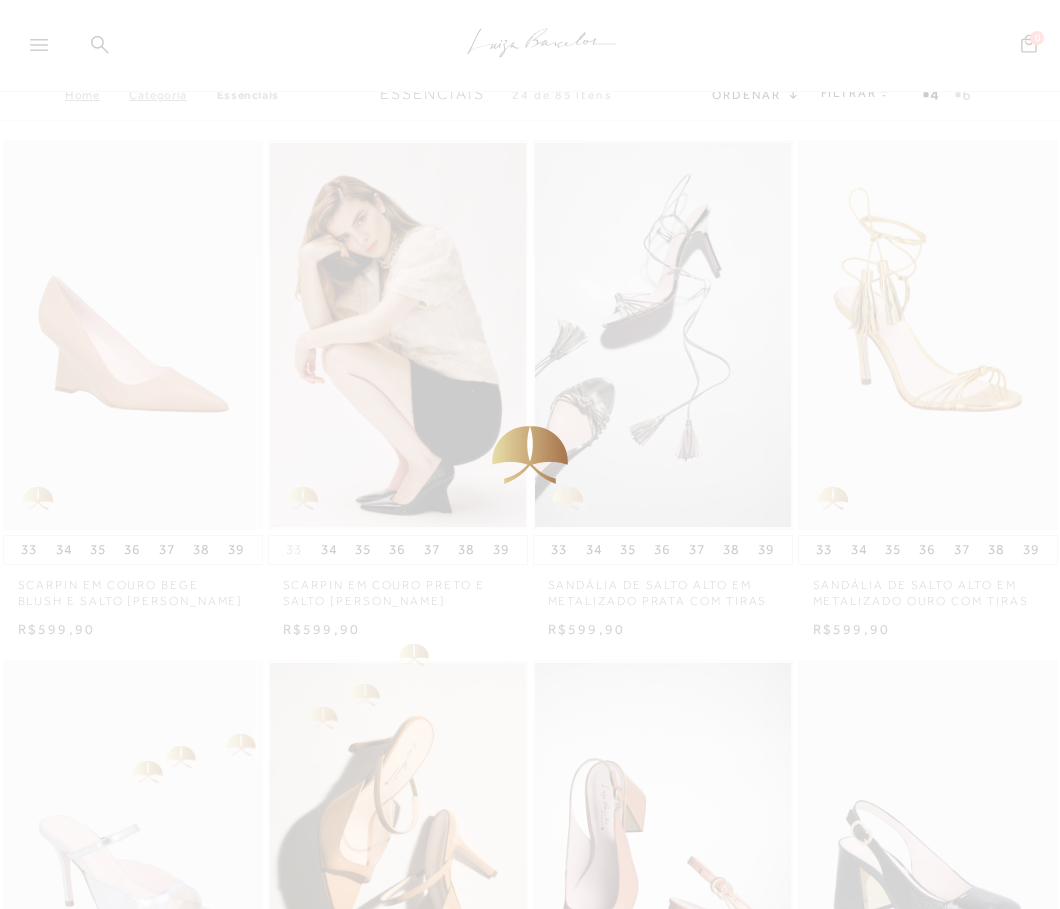 scroll, scrollTop: 0, scrollLeft: 0, axis: both 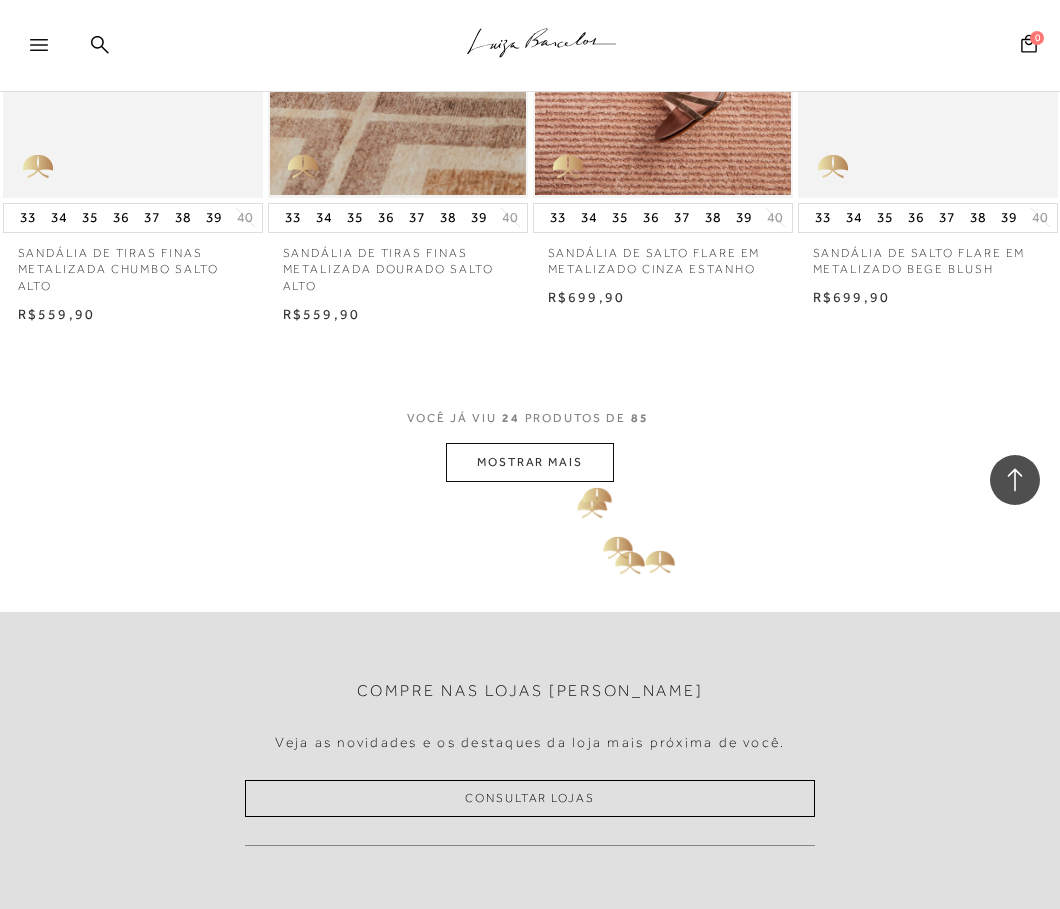 click on "MOSTRAR MAIS" at bounding box center (530, 462) 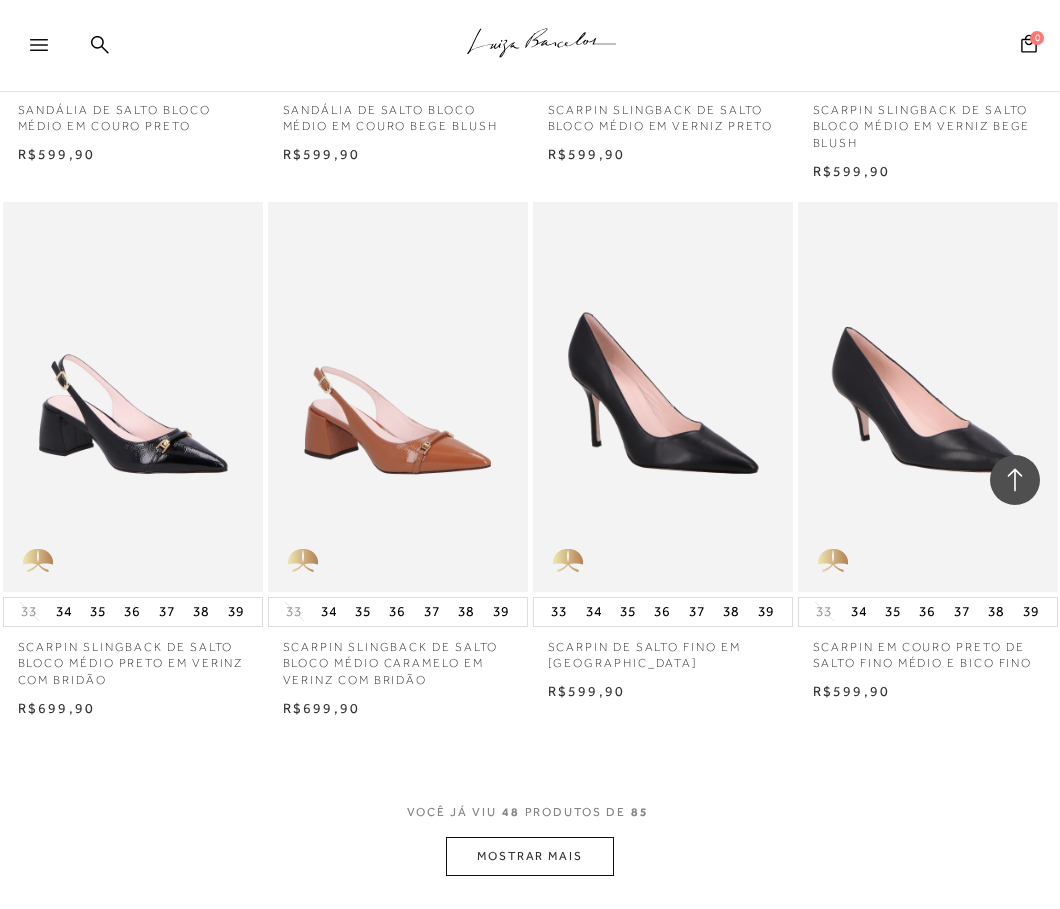 scroll, scrollTop: 5900, scrollLeft: 0, axis: vertical 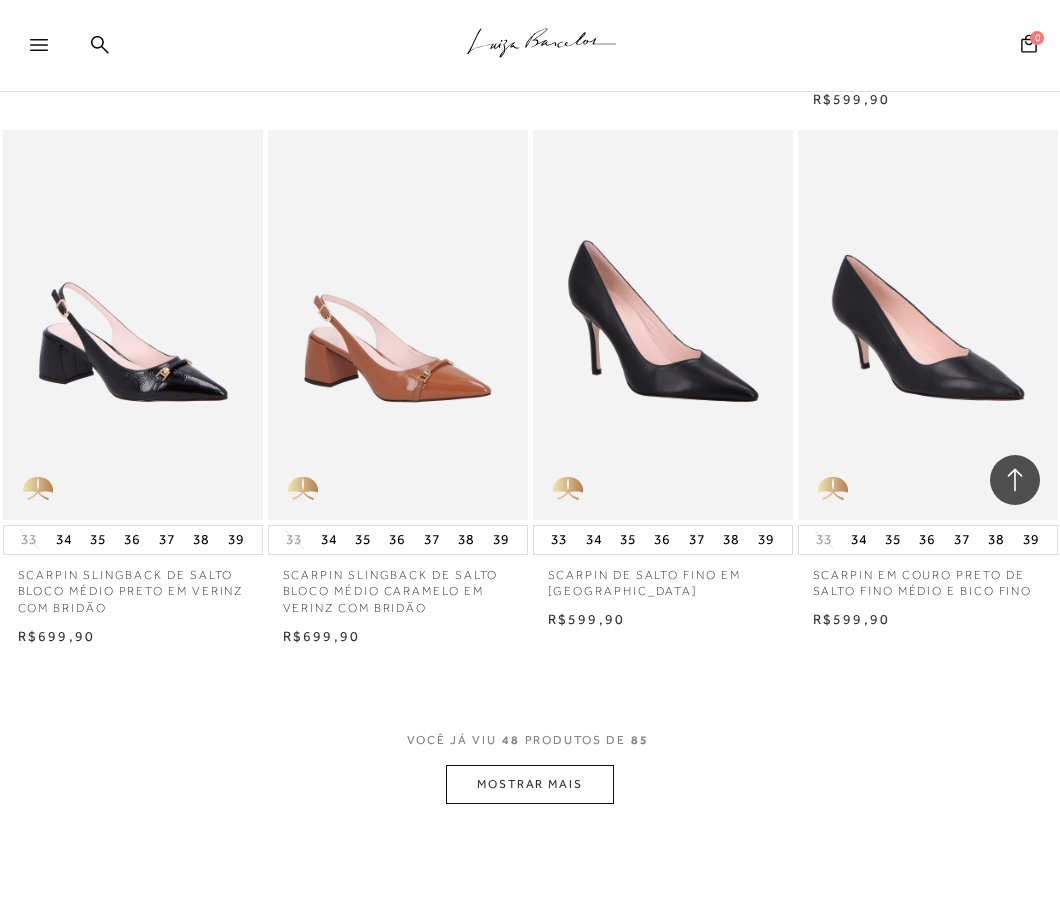 click on "MOSTRAR MAIS" at bounding box center (530, 784) 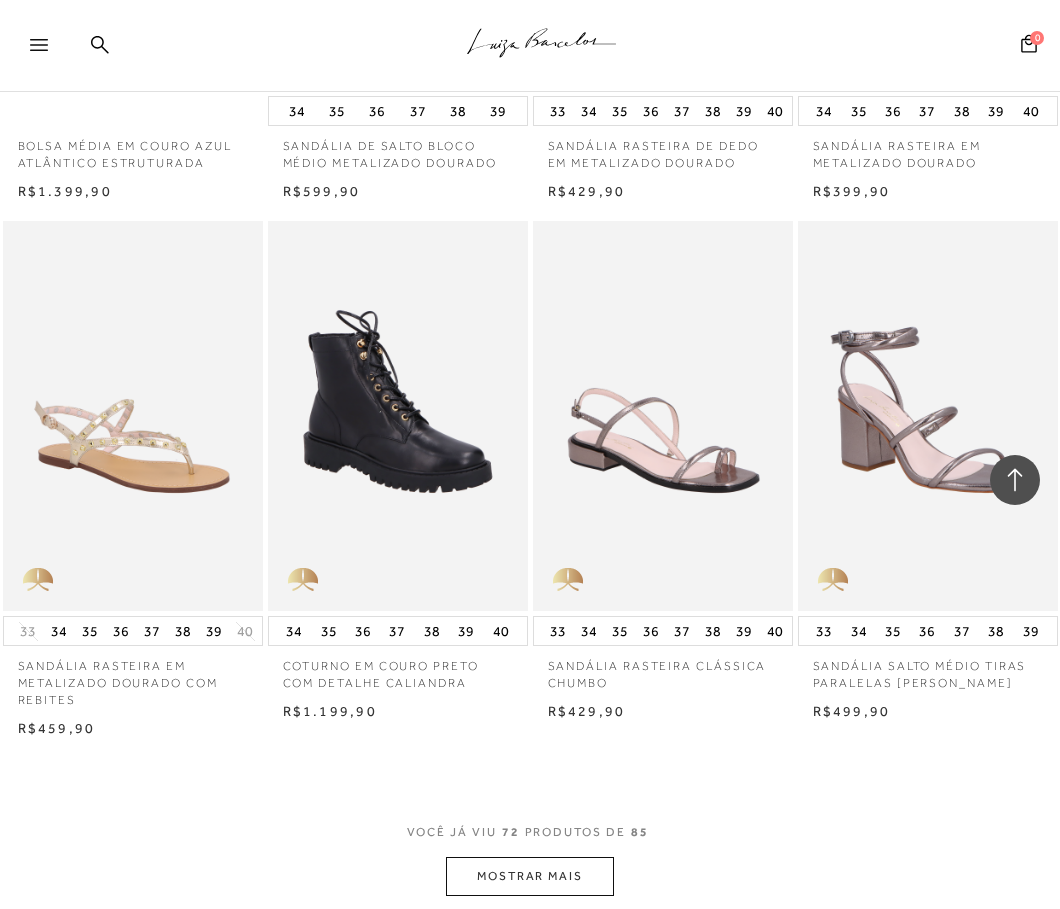 scroll, scrollTop: 9100, scrollLeft: 0, axis: vertical 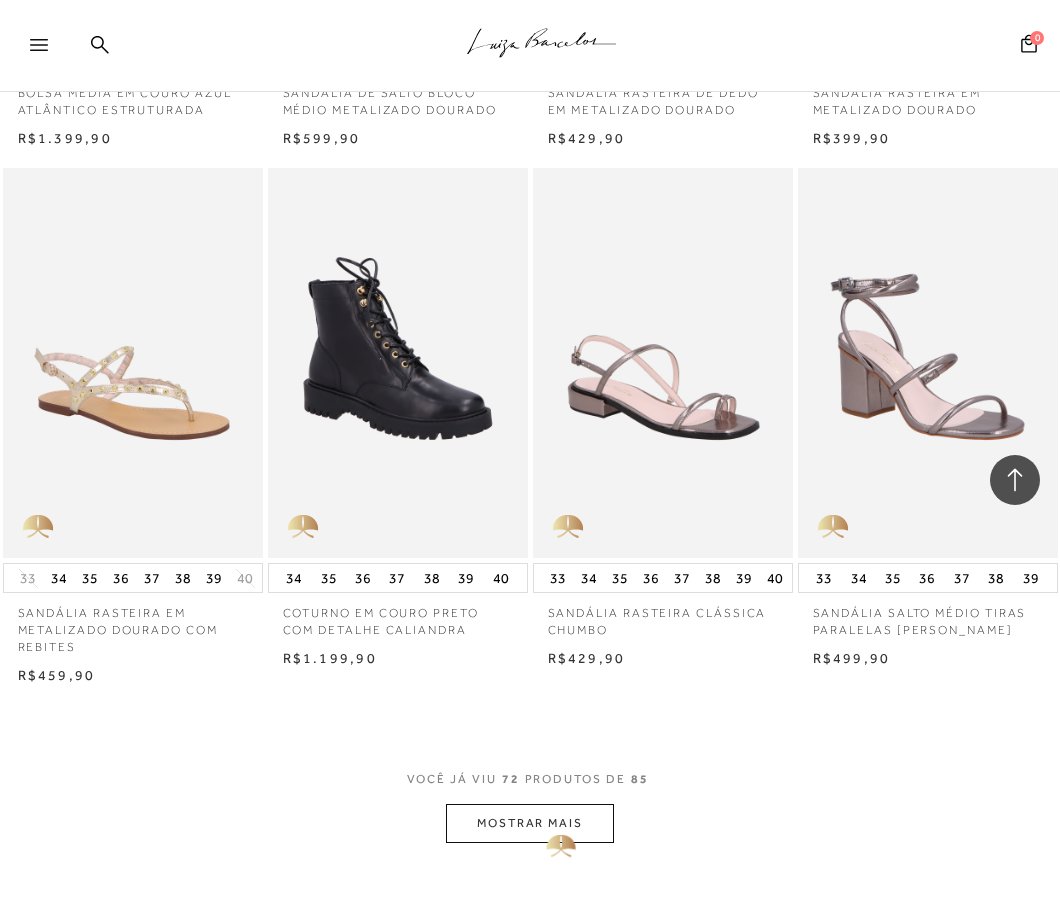 click on "MOSTRAR MAIS" at bounding box center [530, 823] 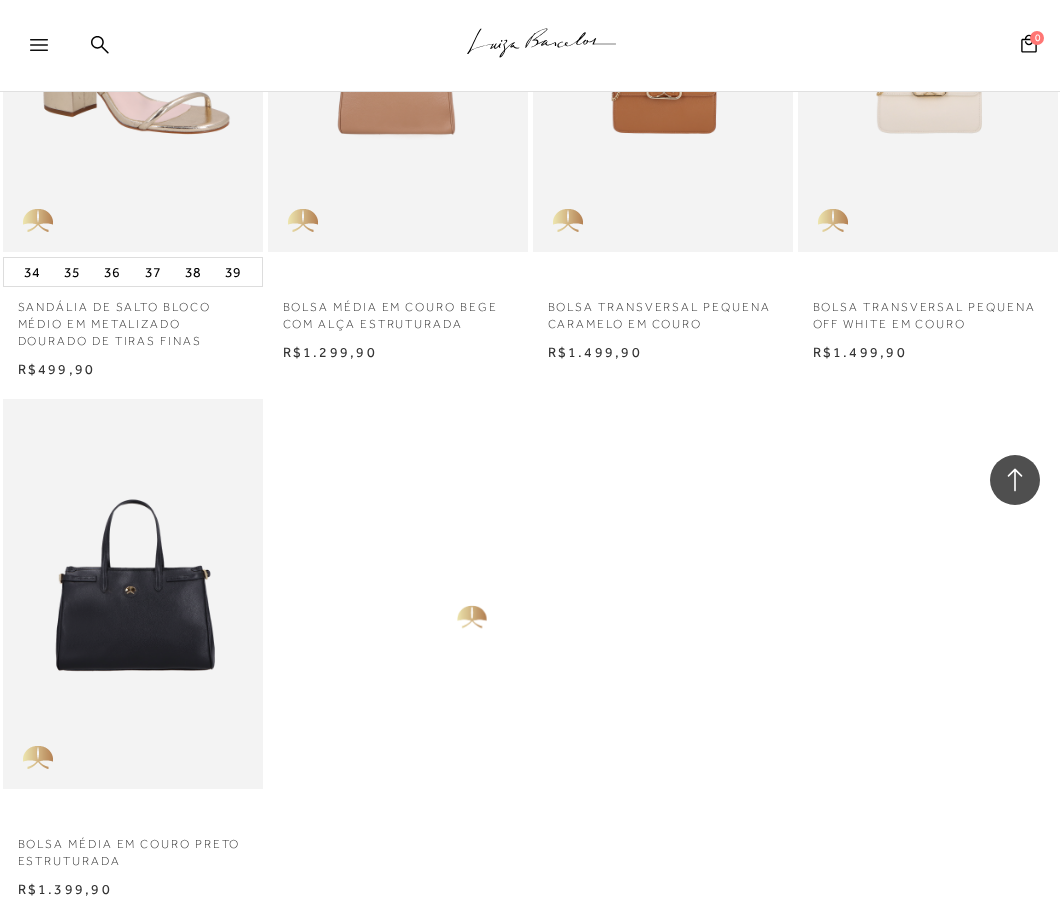 scroll, scrollTop: 11600, scrollLeft: 0, axis: vertical 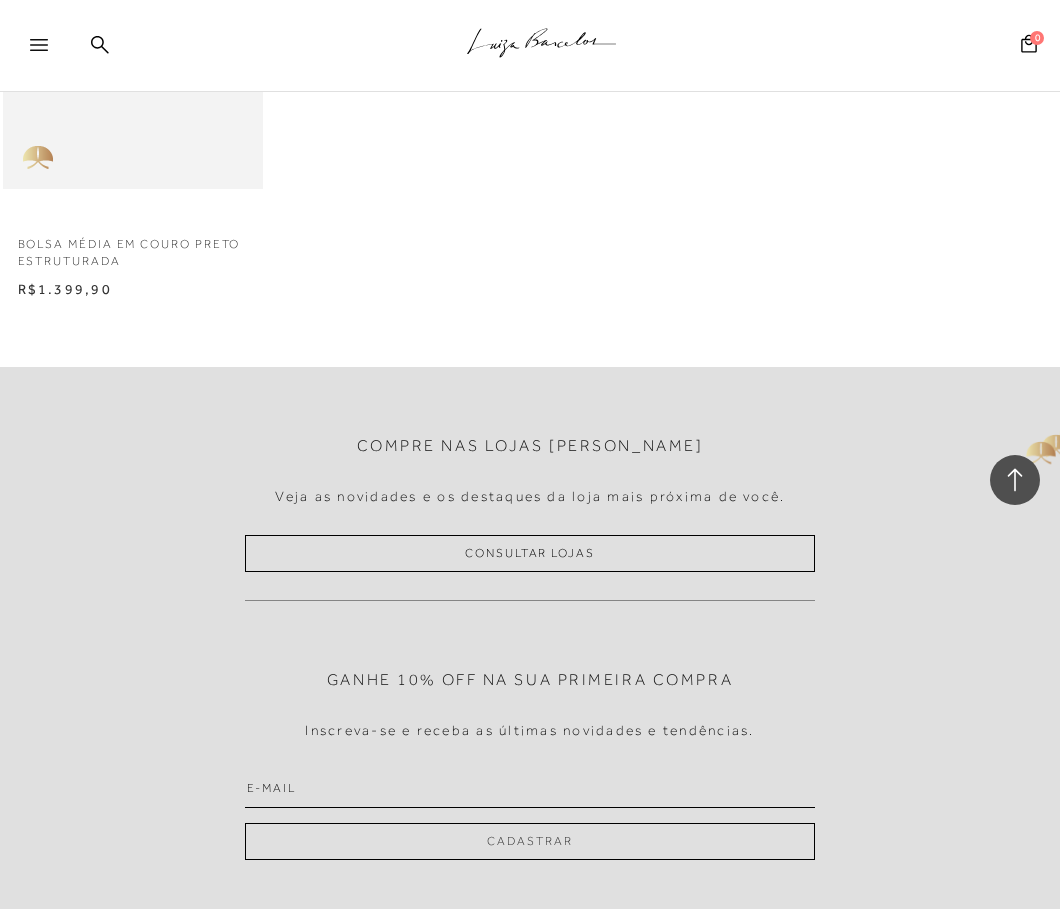 click 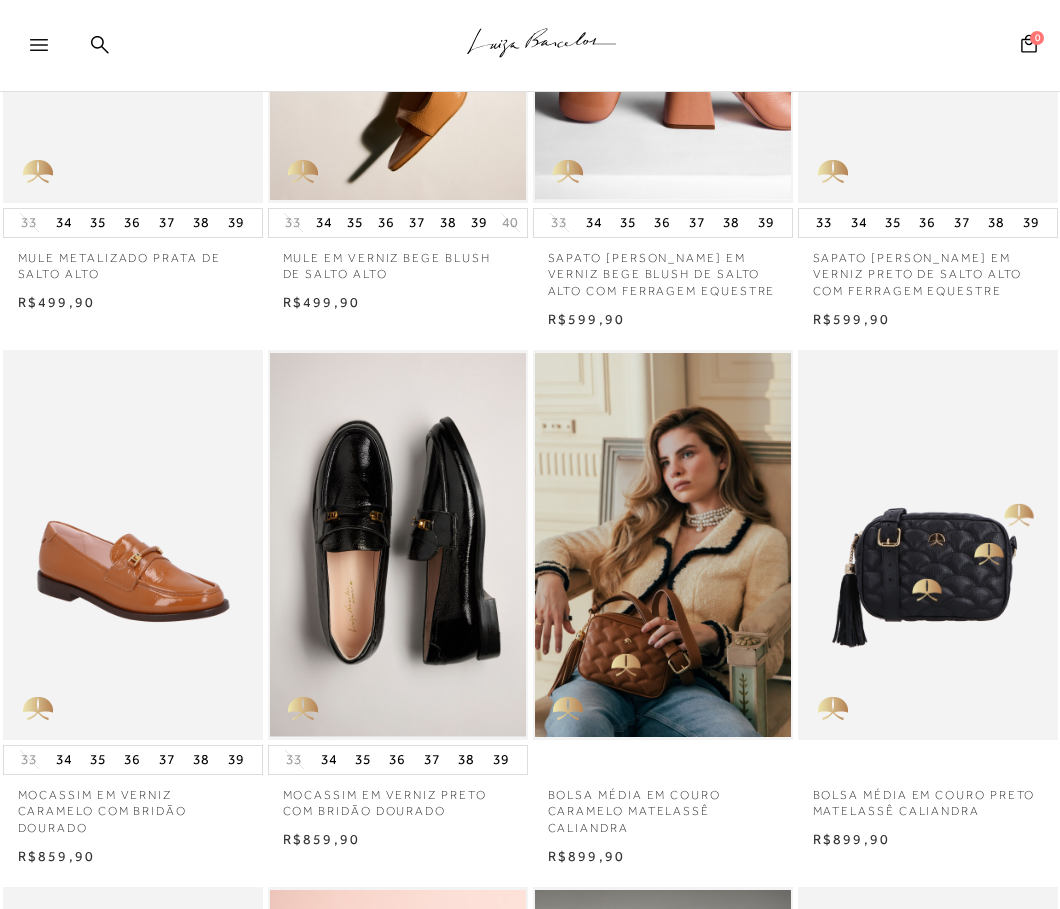 scroll, scrollTop: 0, scrollLeft: 0, axis: both 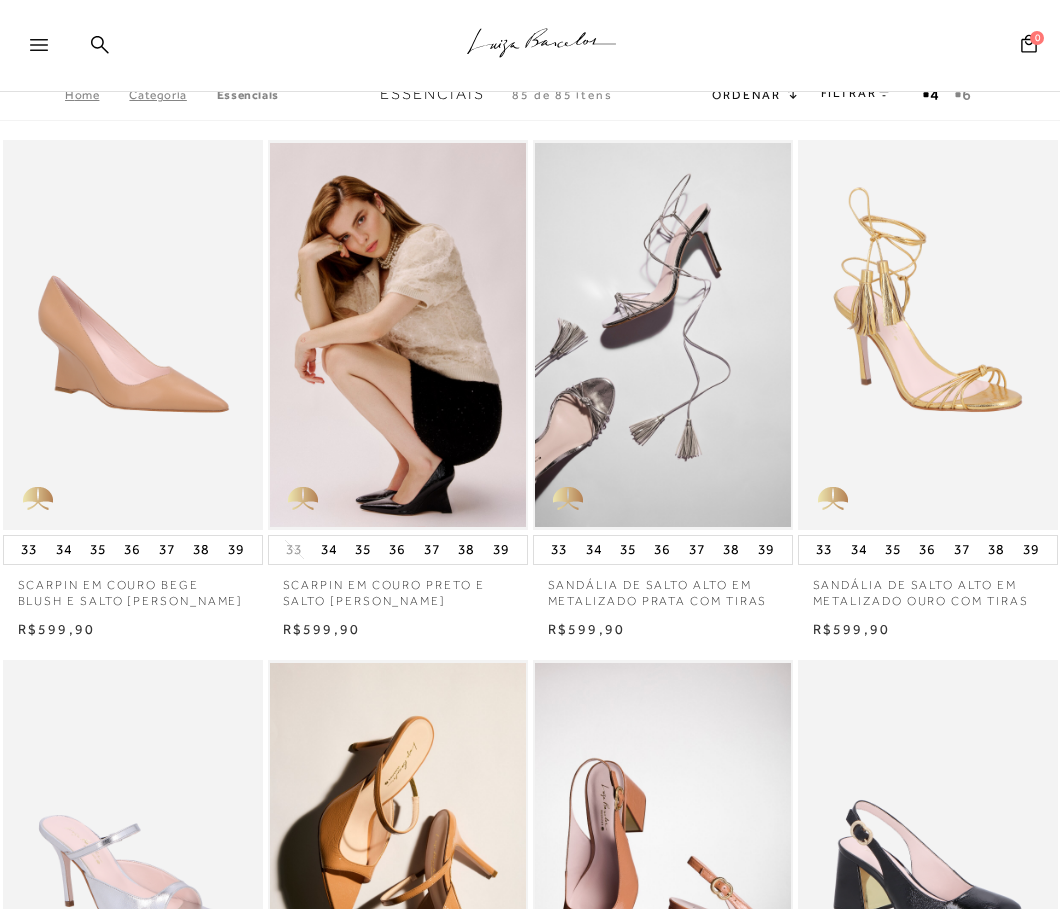 click 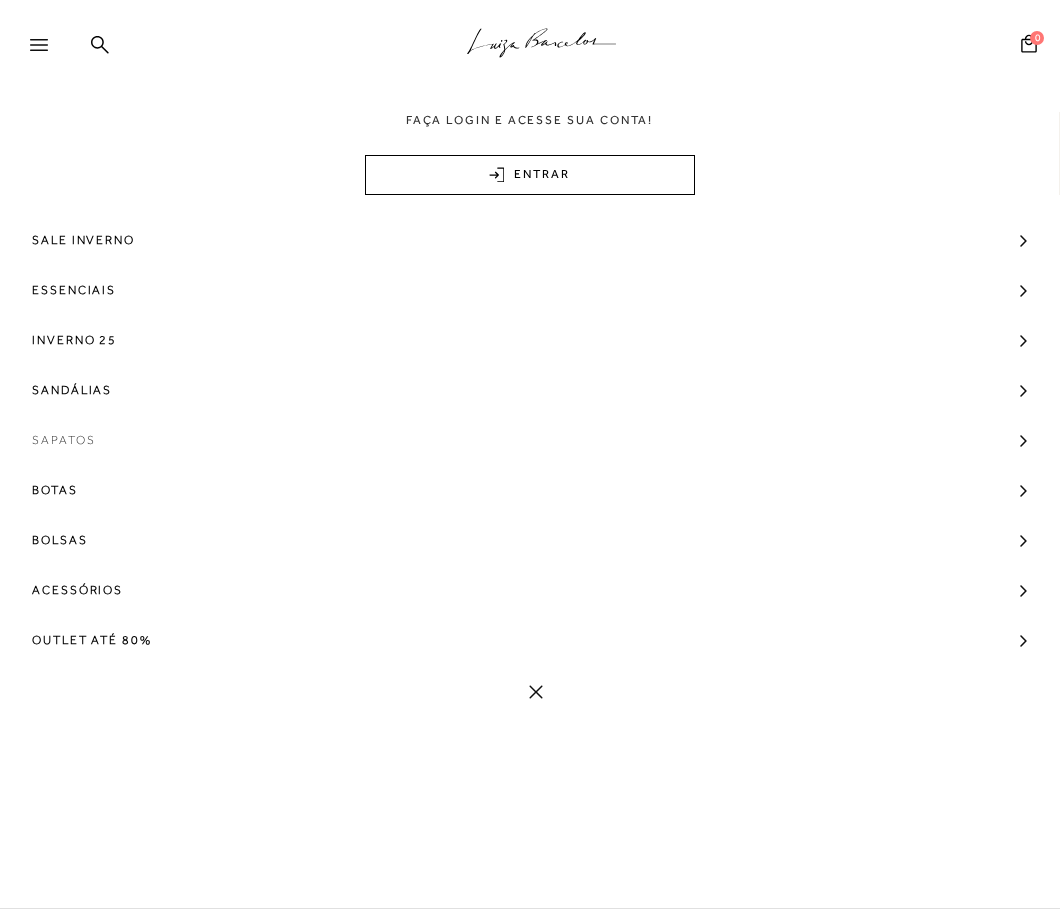 click on "Sapatos" at bounding box center (63, 440) 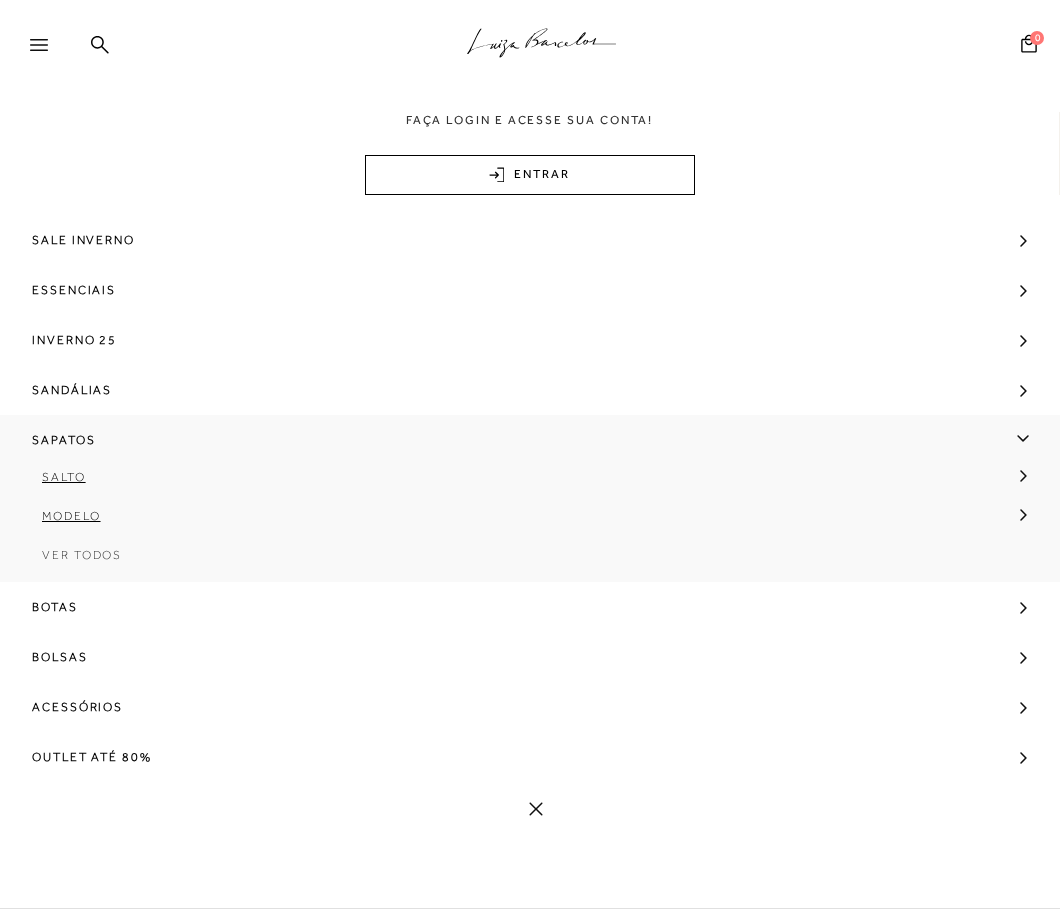 click on "Ver Todos" at bounding box center (82, 555) 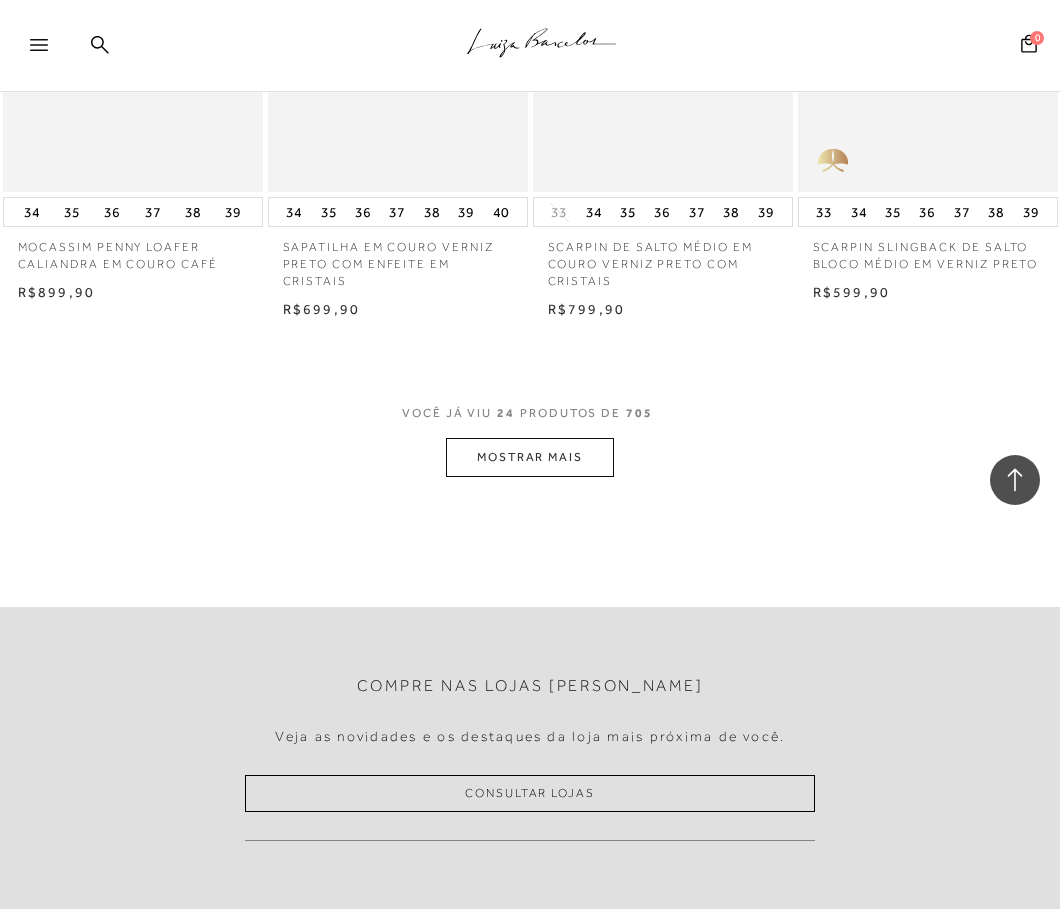 scroll, scrollTop: 3100, scrollLeft: 0, axis: vertical 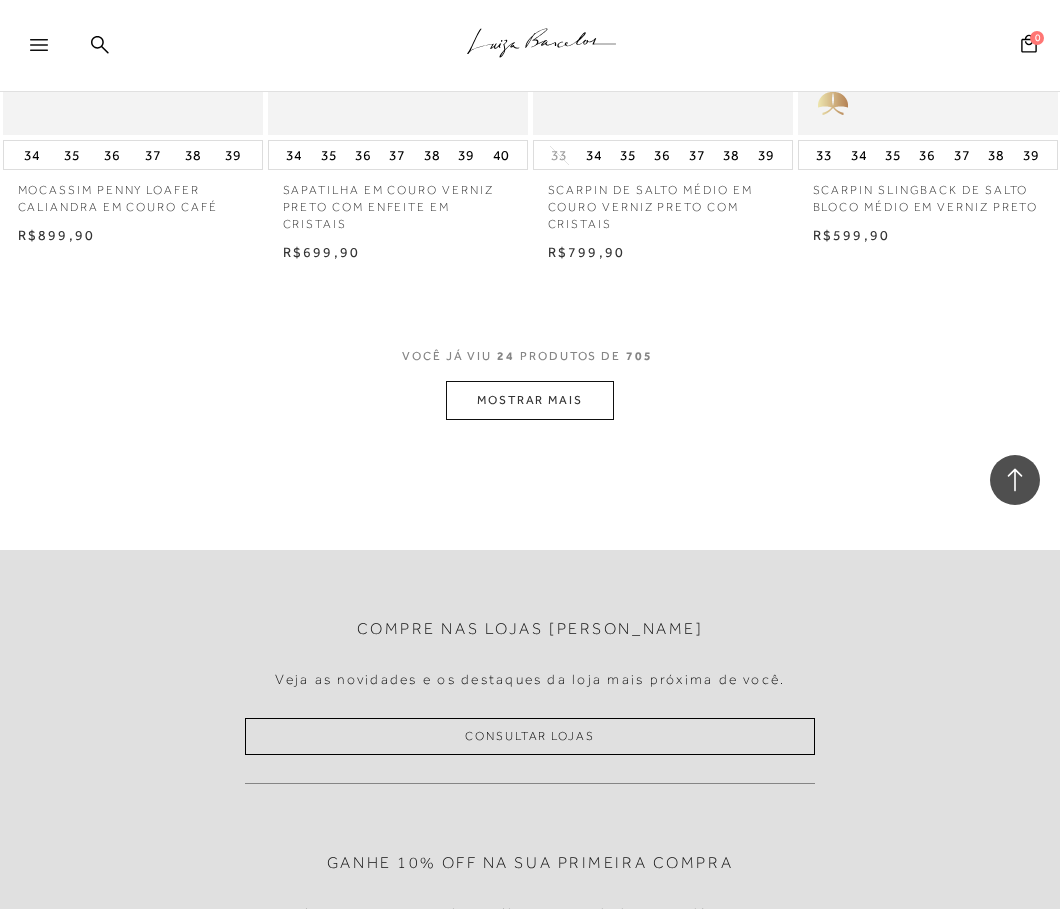 click on "MOSTRAR MAIS" at bounding box center (530, 400) 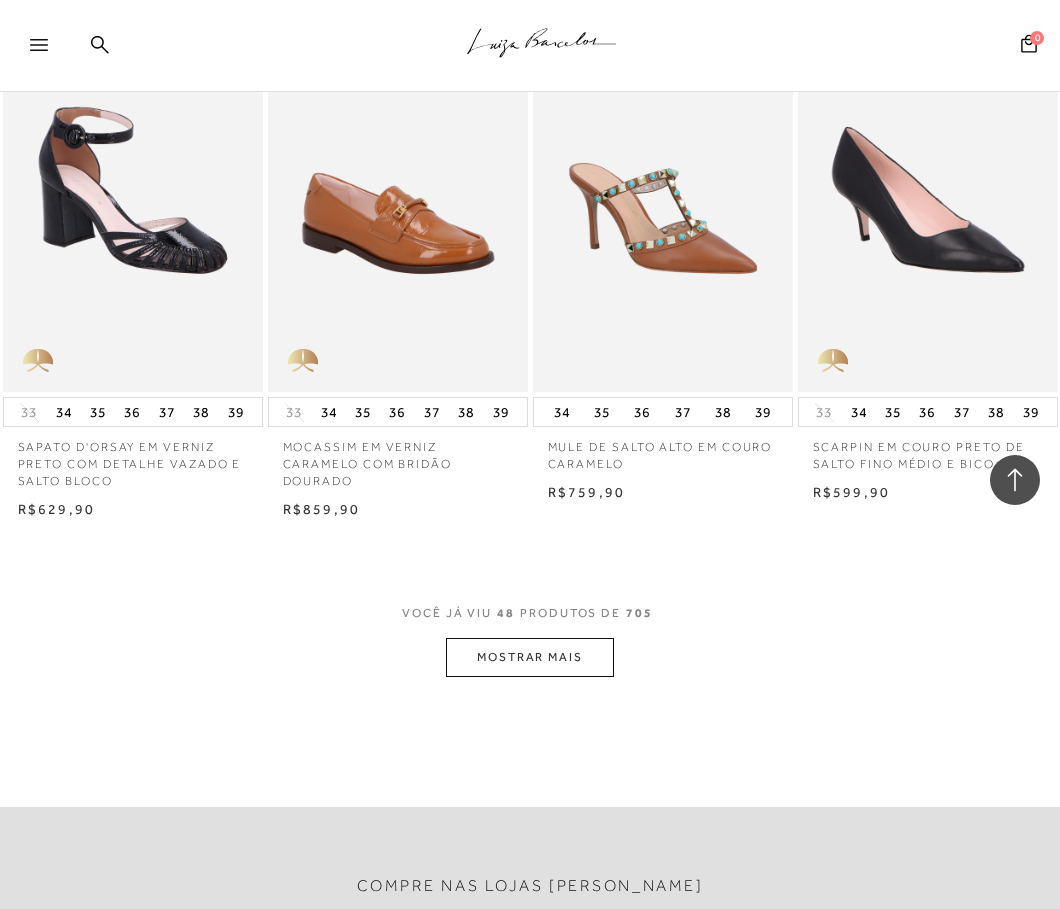 scroll, scrollTop: 6100, scrollLeft: 0, axis: vertical 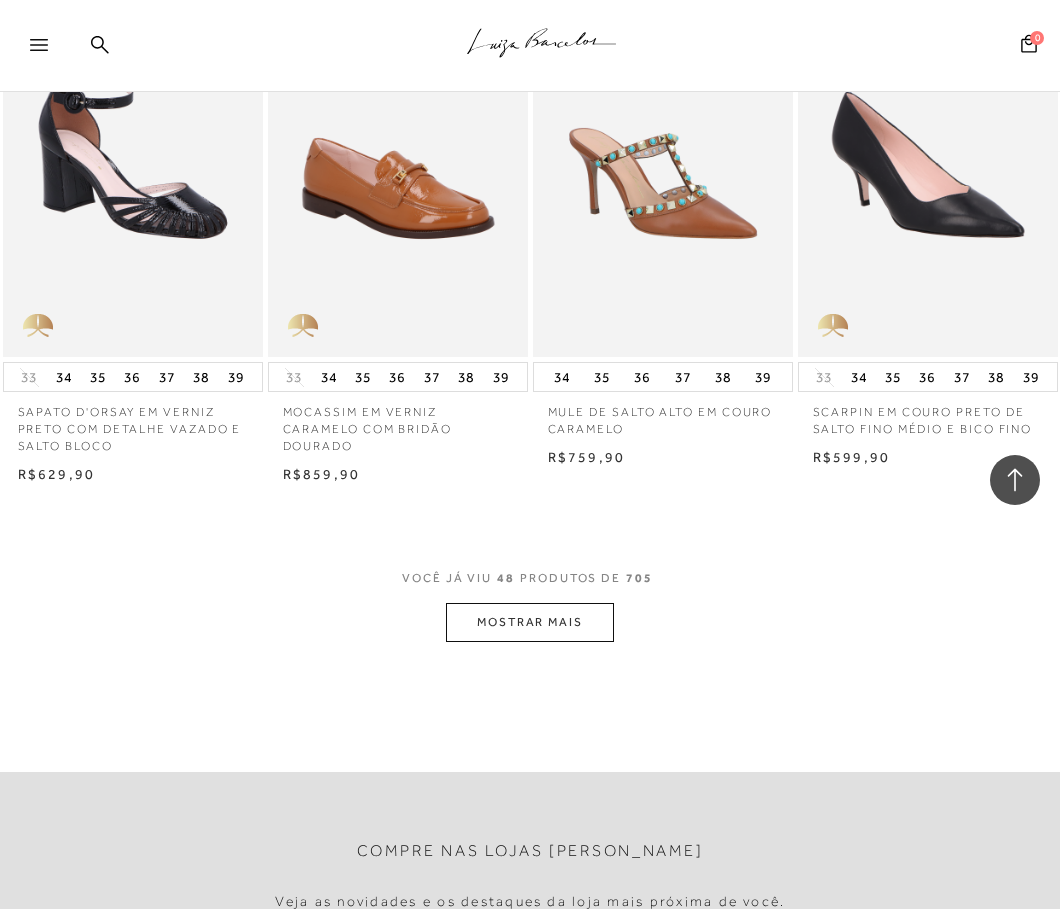 click on "MOSTRAR MAIS" at bounding box center (530, 622) 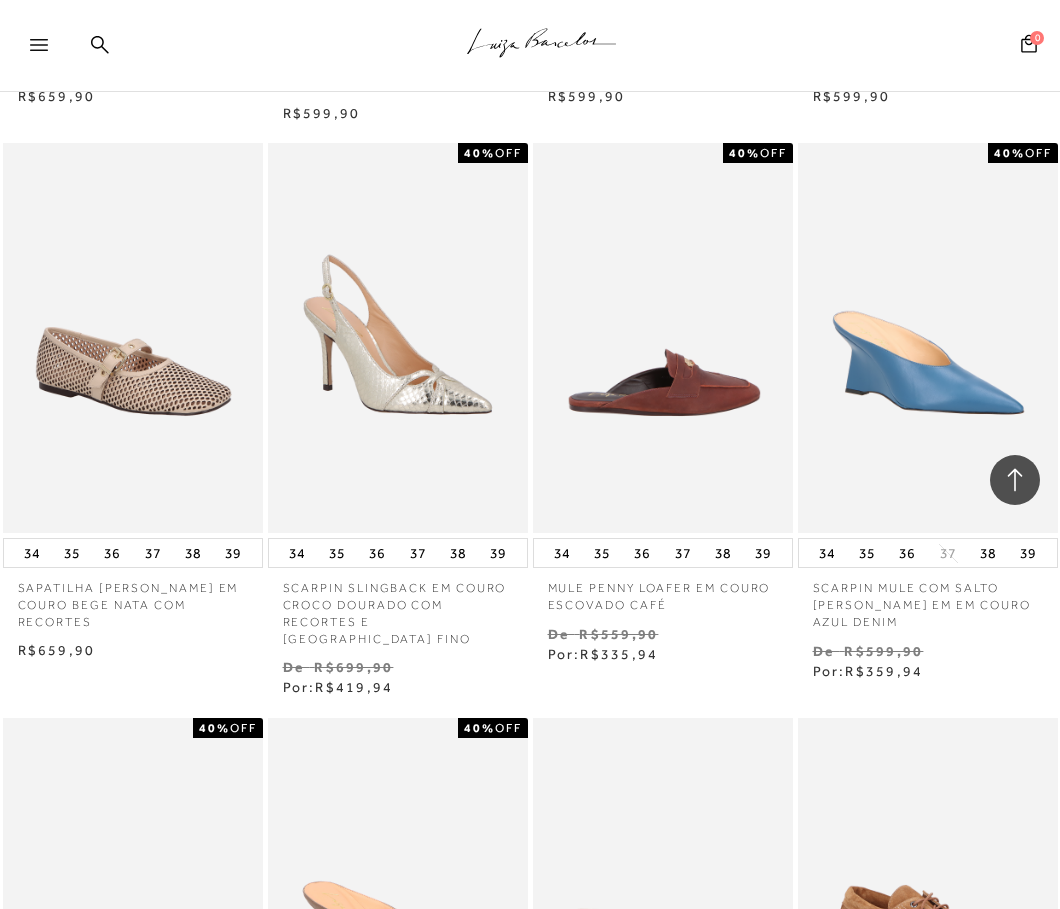 scroll, scrollTop: 7000, scrollLeft: 0, axis: vertical 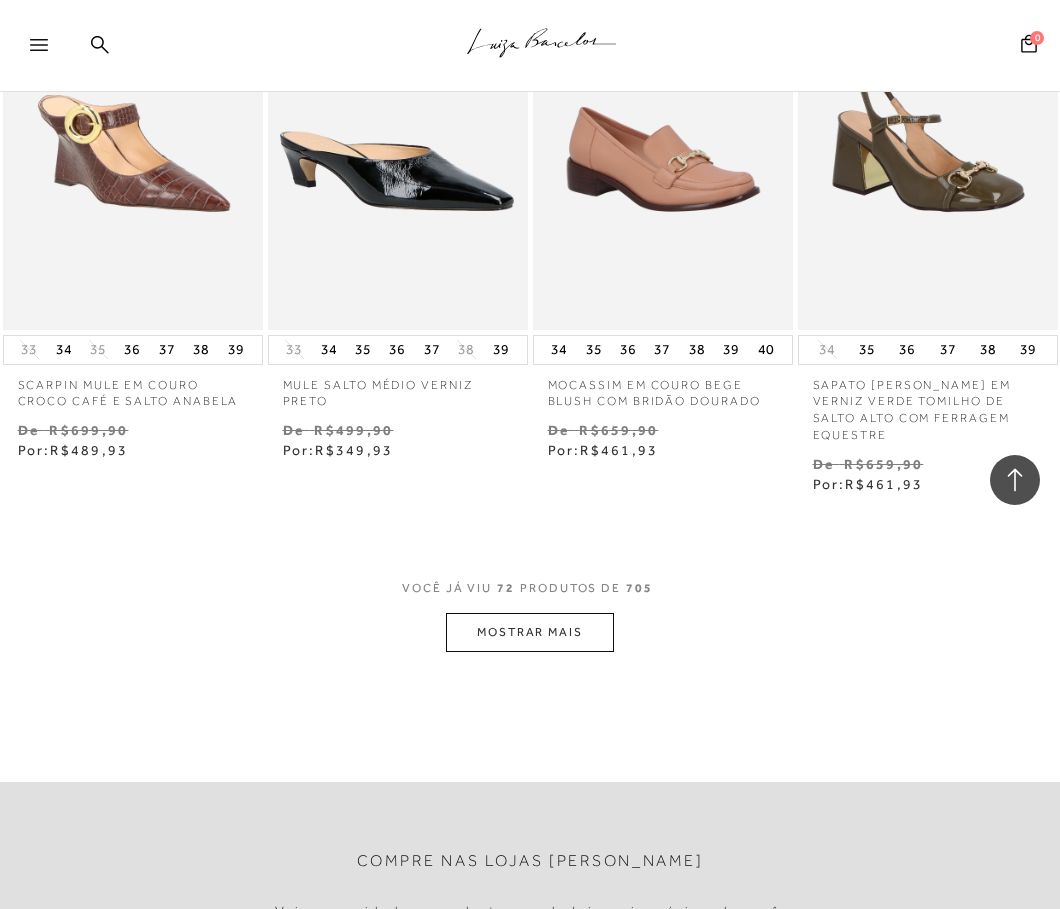 click on "MOSTRAR MAIS" at bounding box center [530, 632] 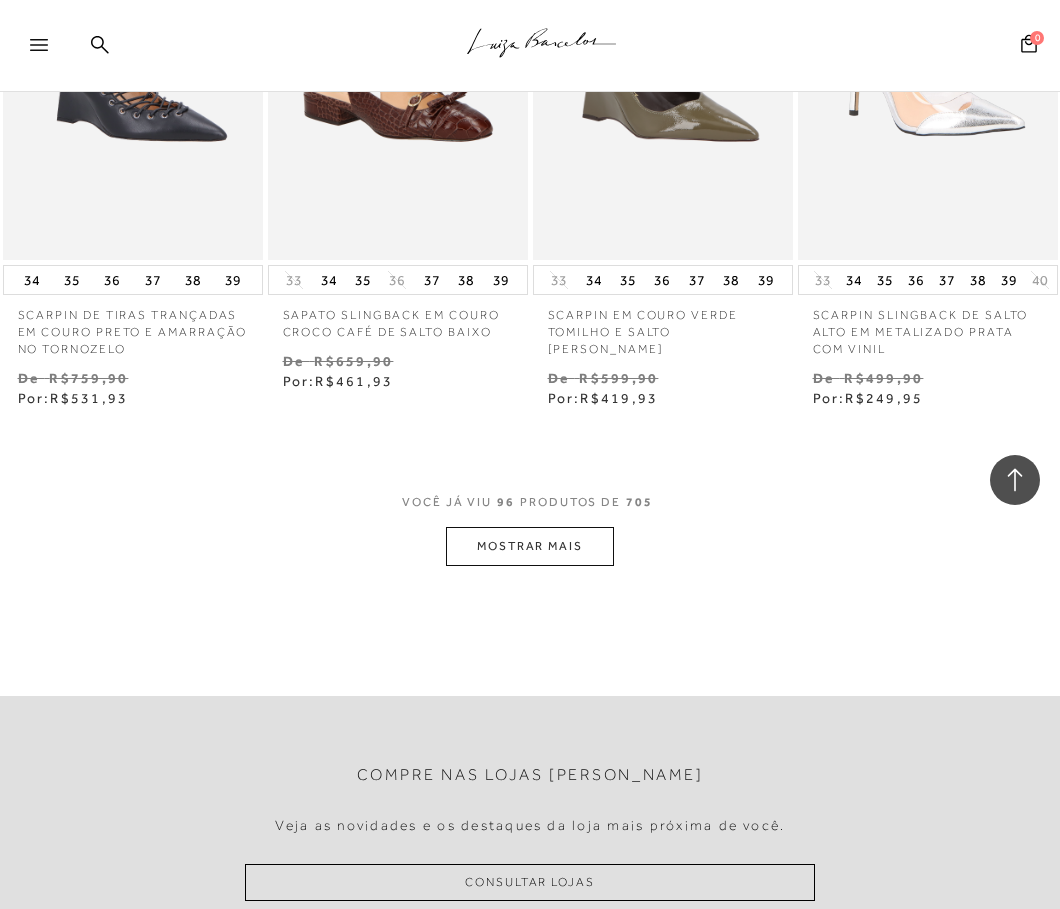 scroll, scrollTop: 12900, scrollLeft: 0, axis: vertical 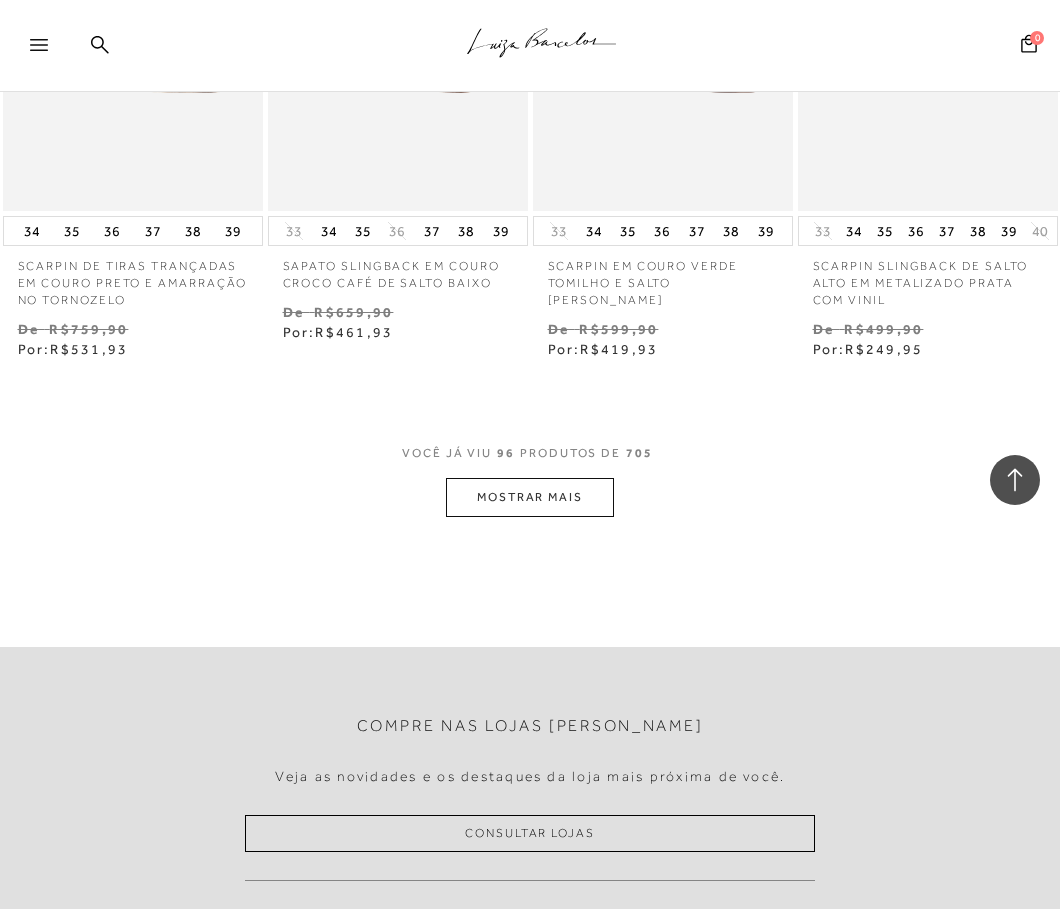 click on "MOSTRAR MAIS" at bounding box center (530, 497) 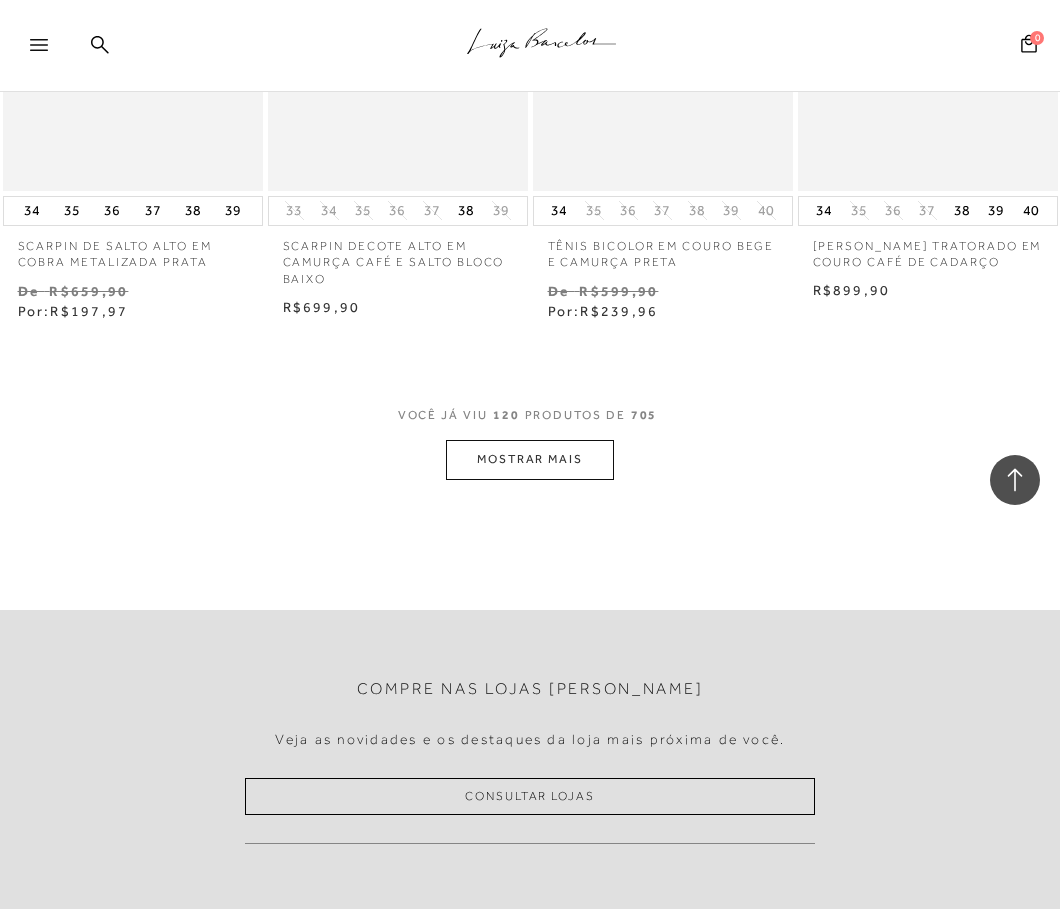 scroll, scrollTop: 16300, scrollLeft: 0, axis: vertical 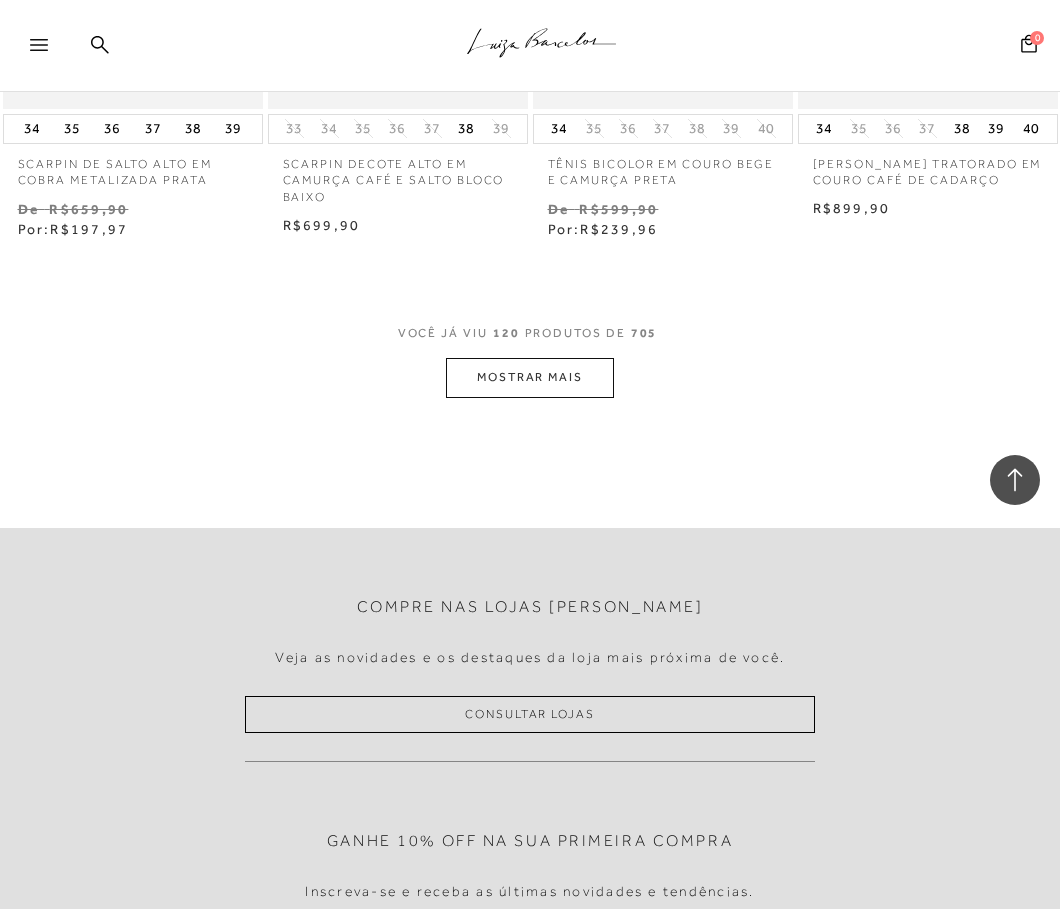 click on "MOSTRAR MAIS" at bounding box center [530, 377] 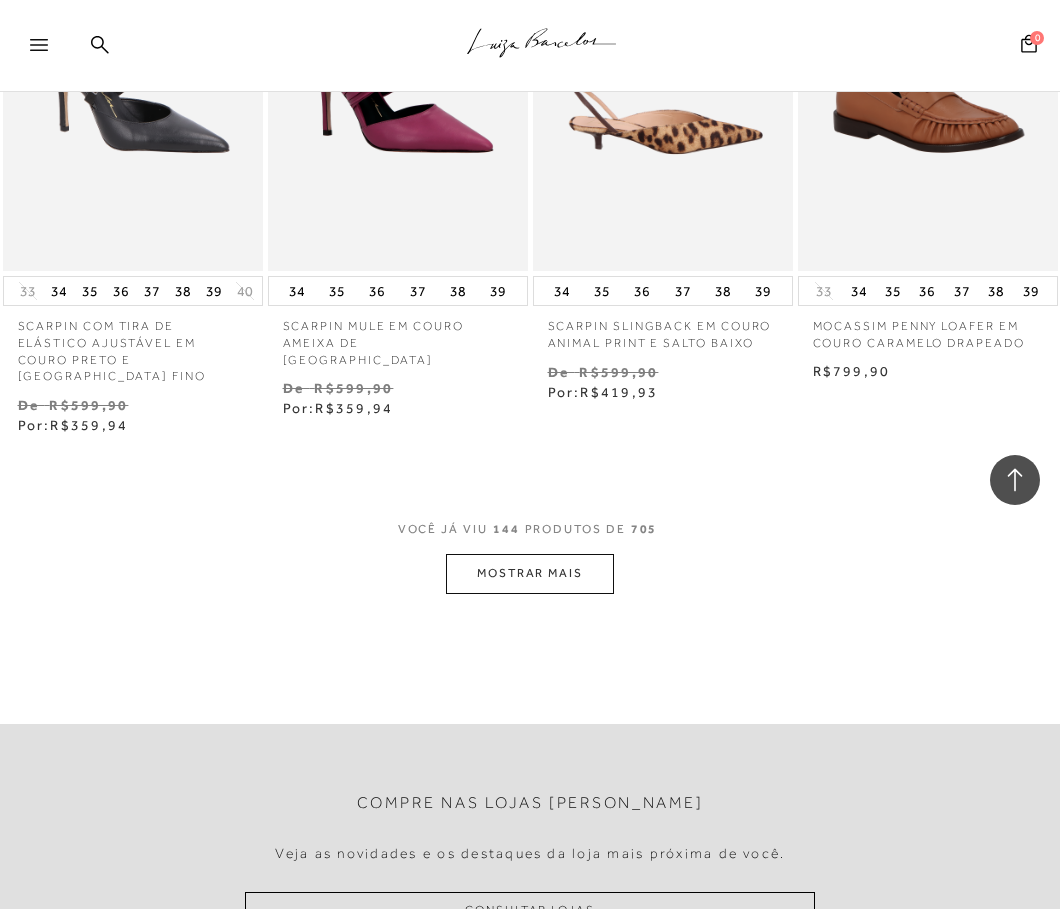 scroll, scrollTop: 19500, scrollLeft: 0, axis: vertical 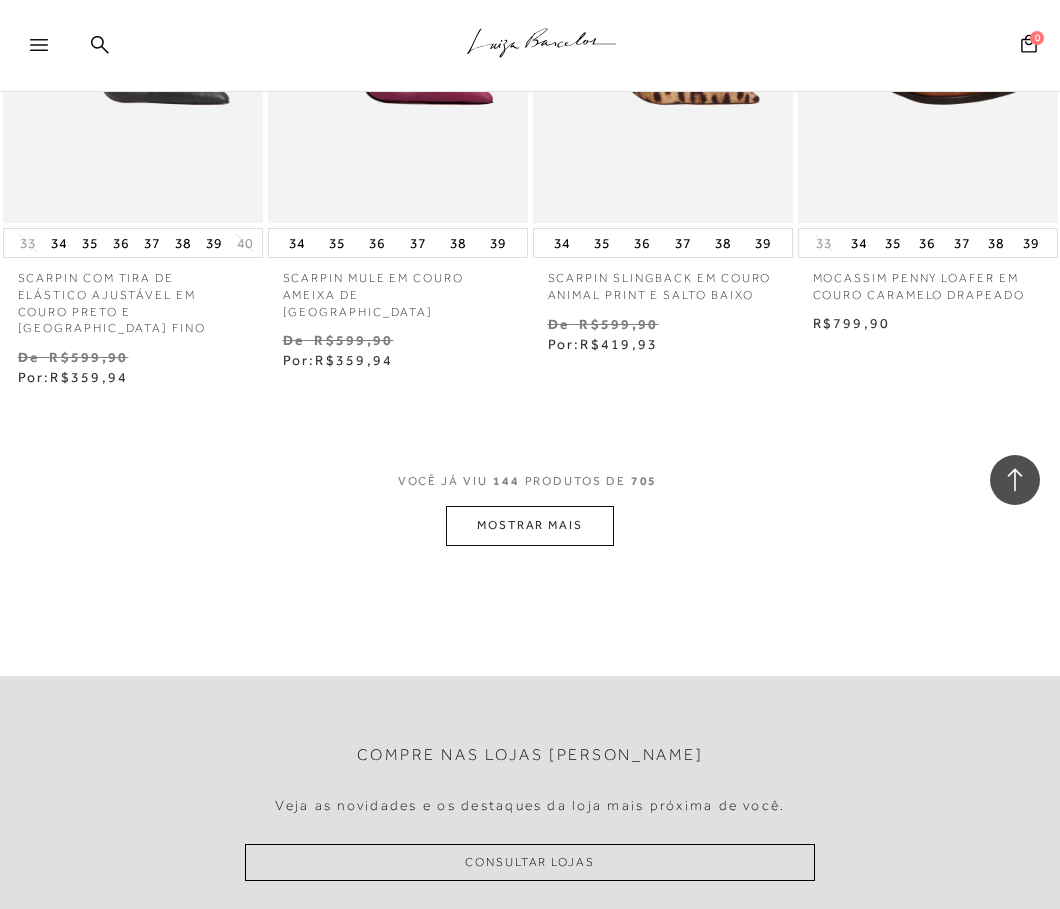 click on "MOSTRAR MAIS" at bounding box center (530, 525) 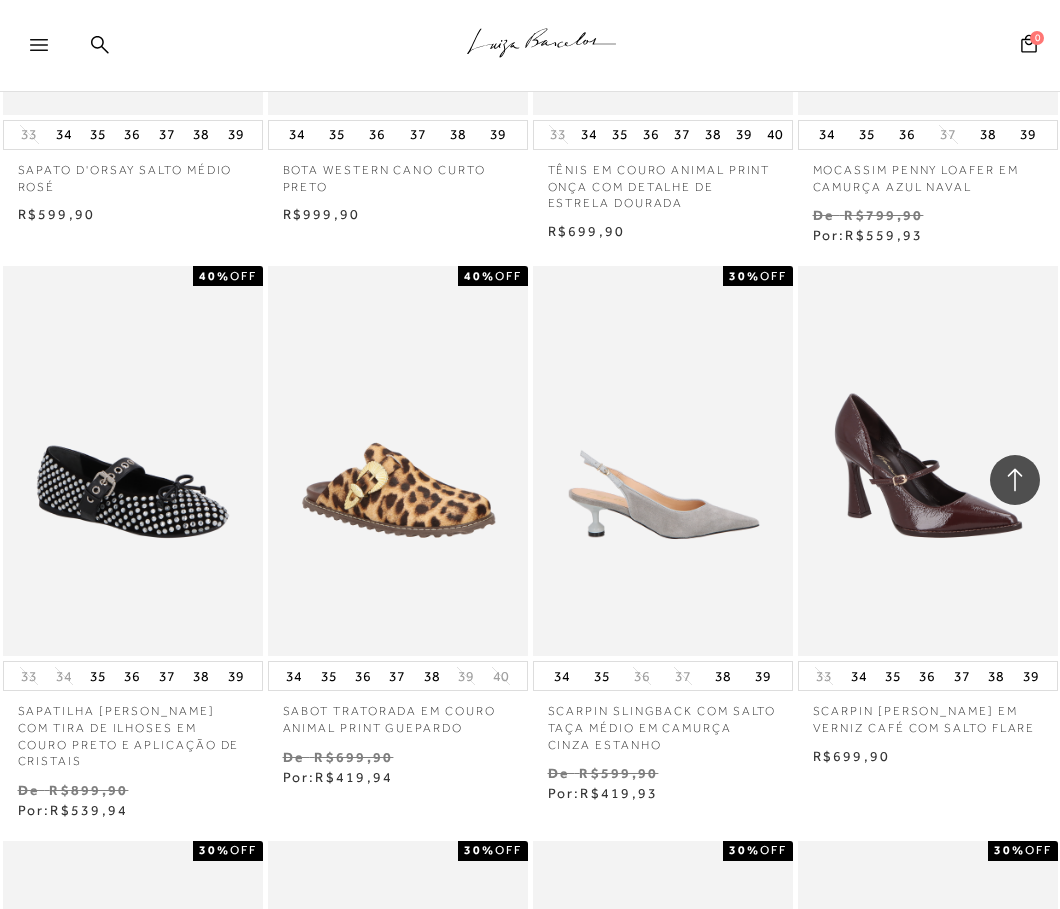 scroll, scrollTop: 21300, scrollLeft: 0, axis: vertical 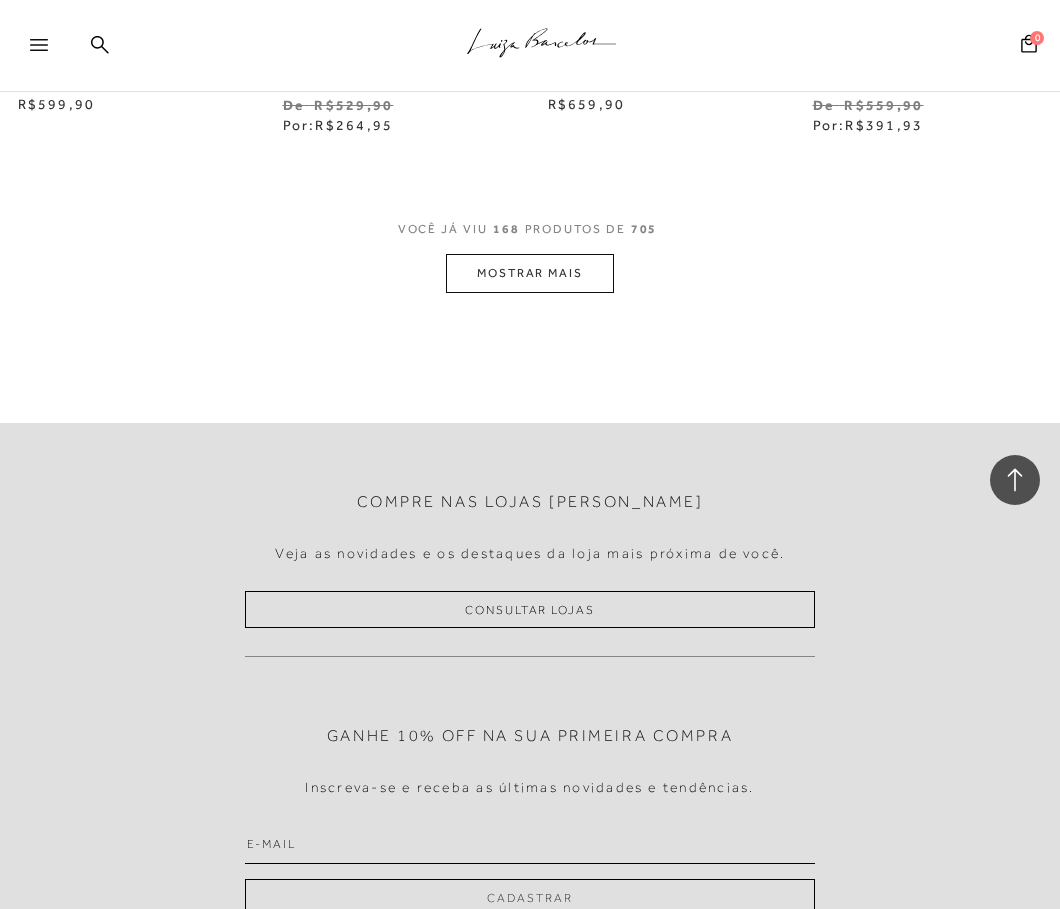 click on "MOSTRAR MAIS" at bounding box center [530, 273] 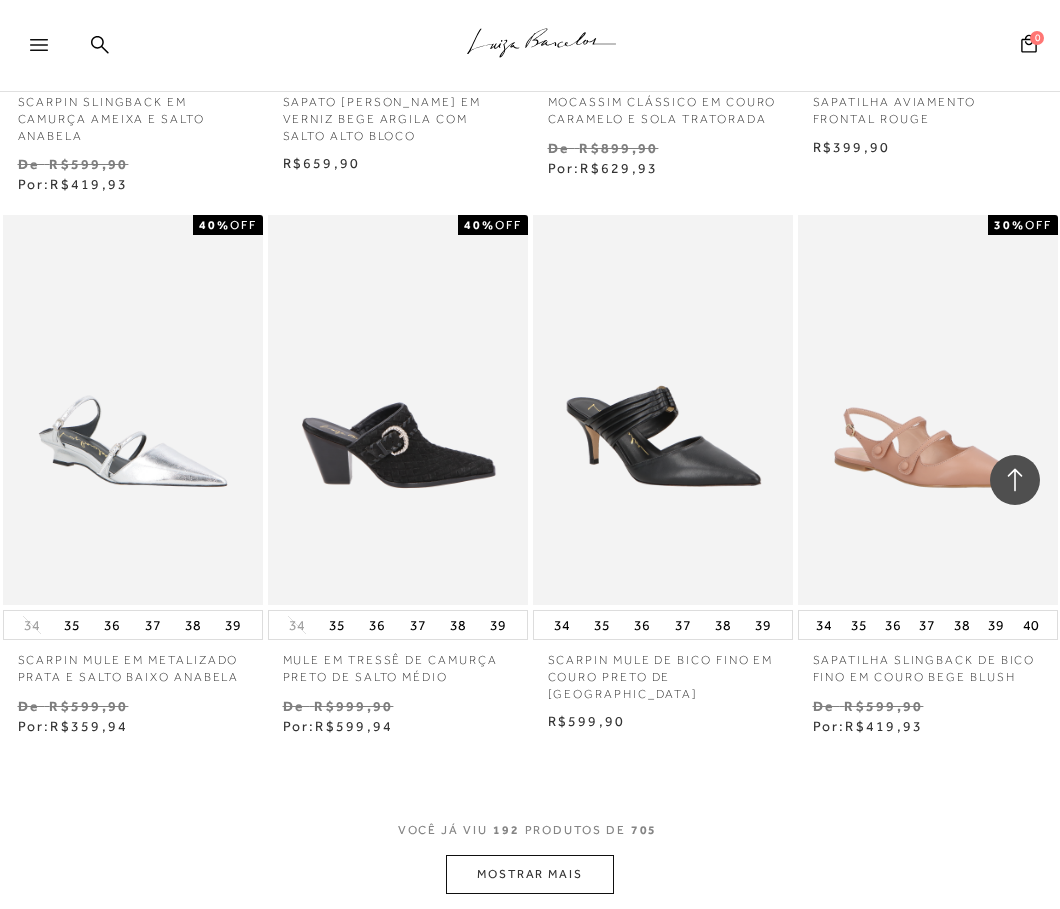 scroll, scrollTop: 25800, scrollLeft: 0, axis: vertical 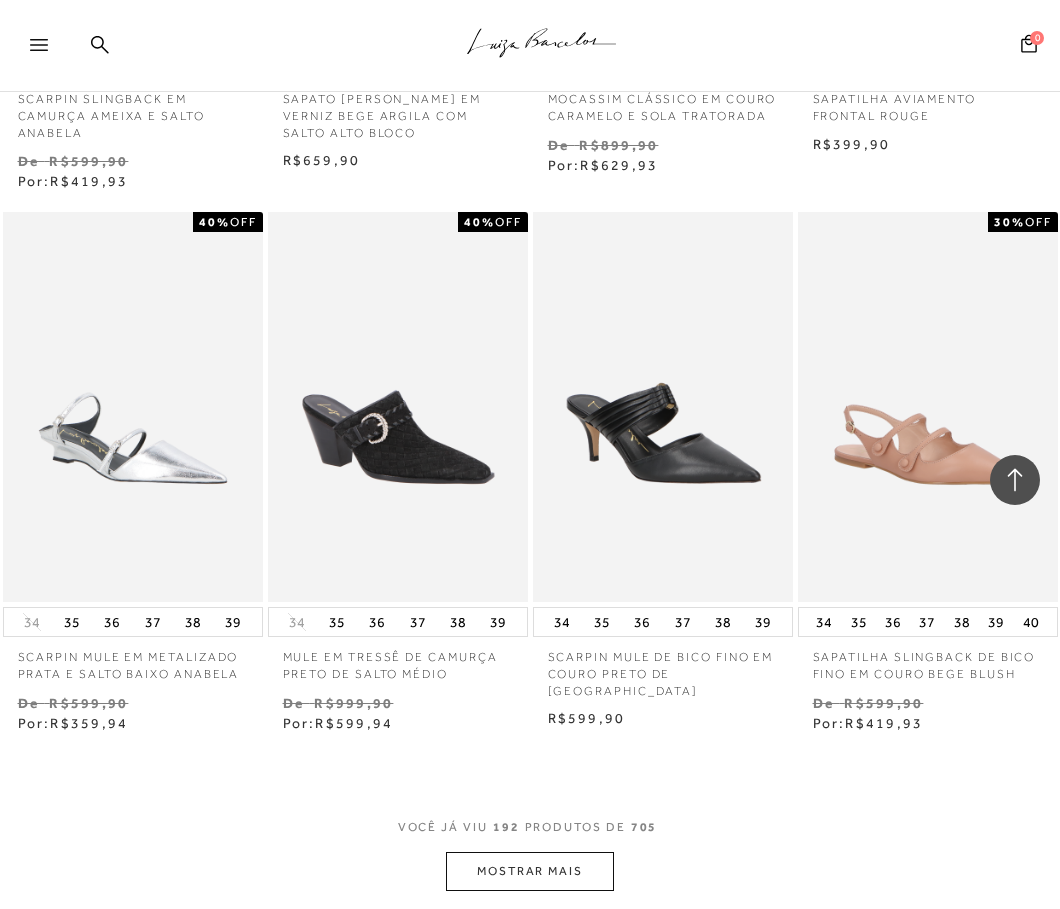 click on "MOSTRAR MAIS" at bounding box center [530, 871] 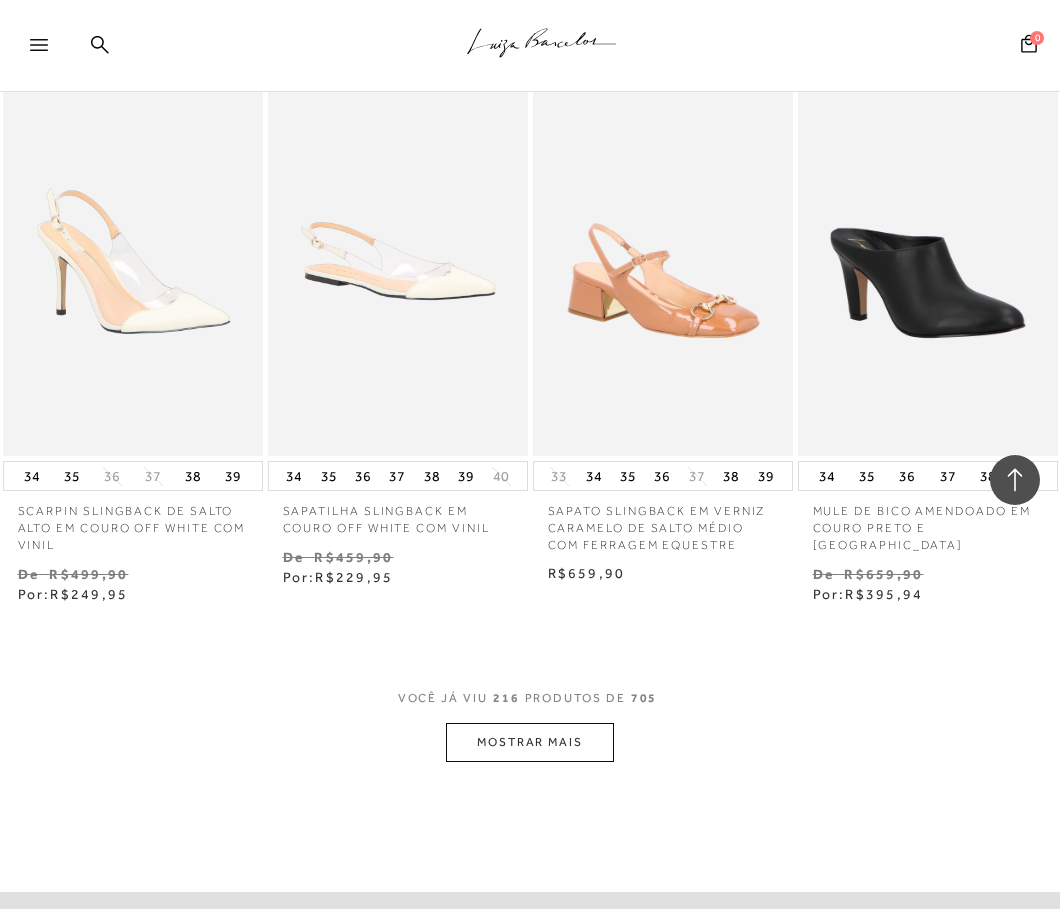 scroll, scrollTop: 29300, scrollLeft: 0, axis: vertical 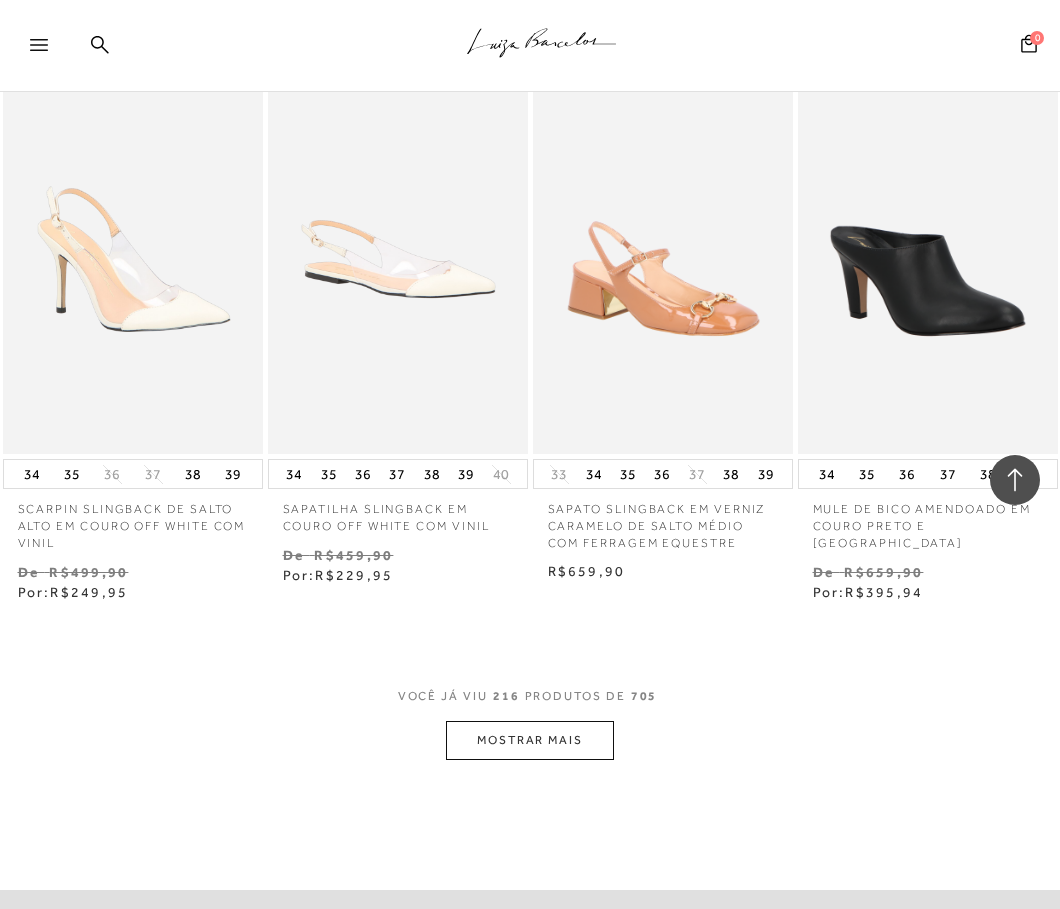 click on "MOSTRAR MAIS" at bounding box center (530, 740) 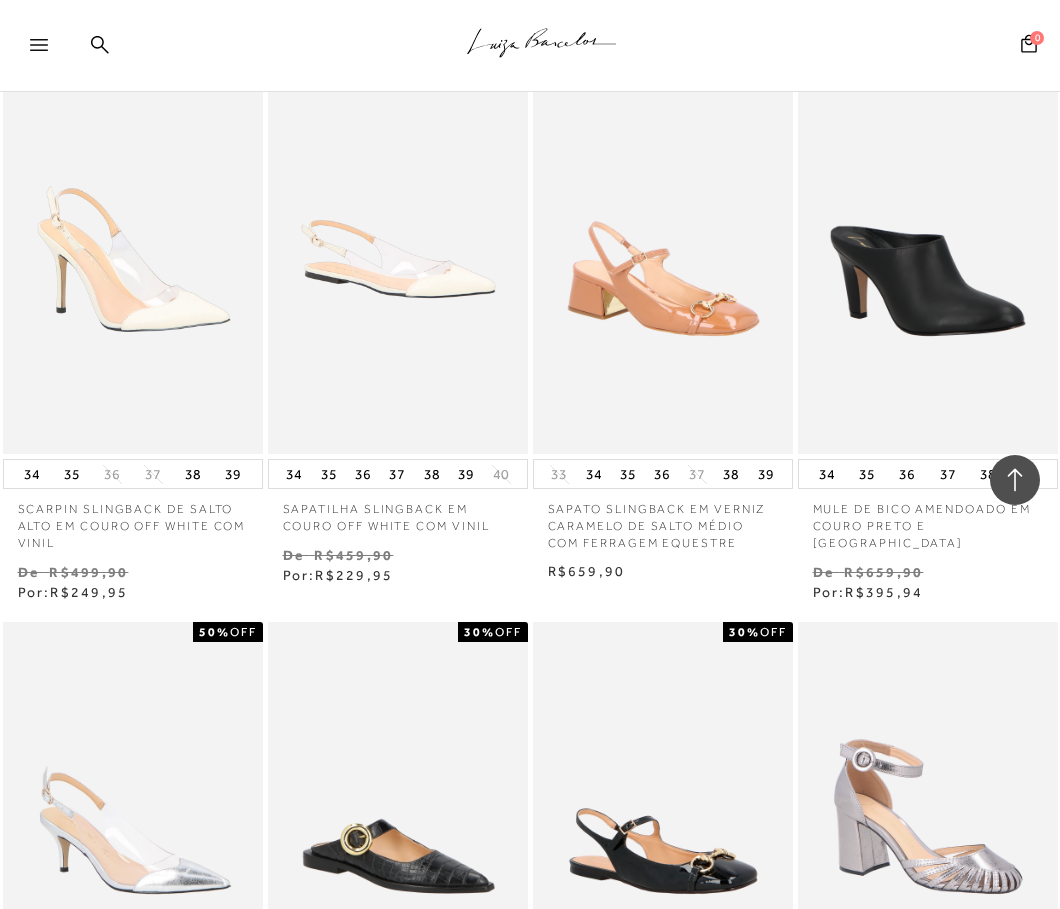 click on "SAPATILHA [PERSON_NAME] EM VERNIZ PRETO COM FERRAGEM EQUESTRE
30%
OFF" at bounding box center (663, 817) 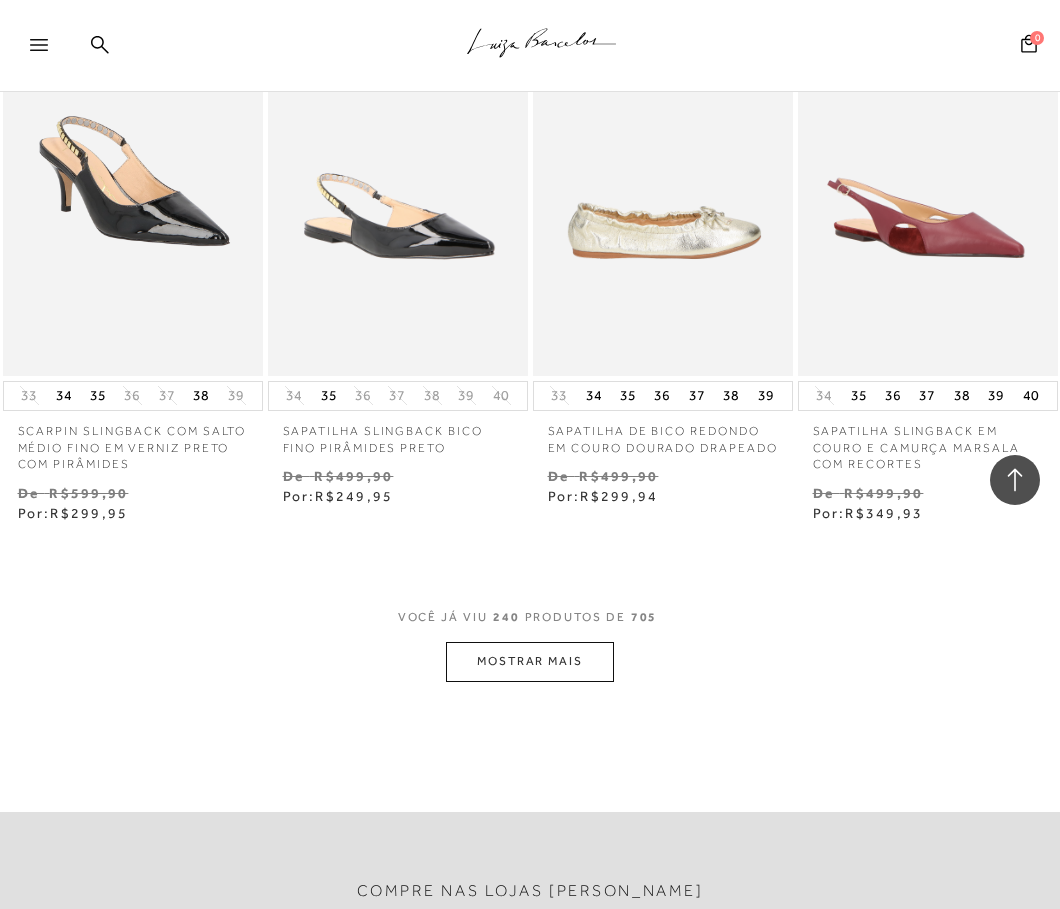 scroll, scrollTop: 32700, scrollLeft: 0, axis: vertical 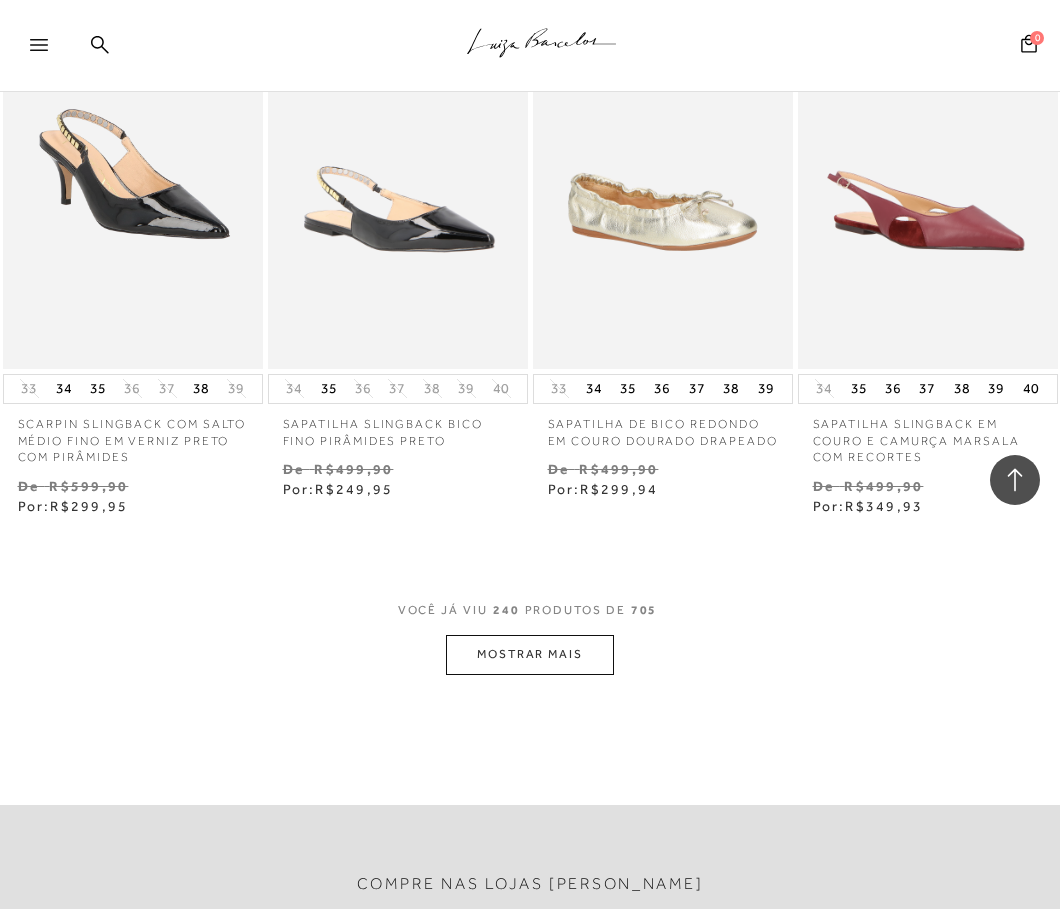 click on "MOSTRAR MAIS" at bounding box center [530, 654] 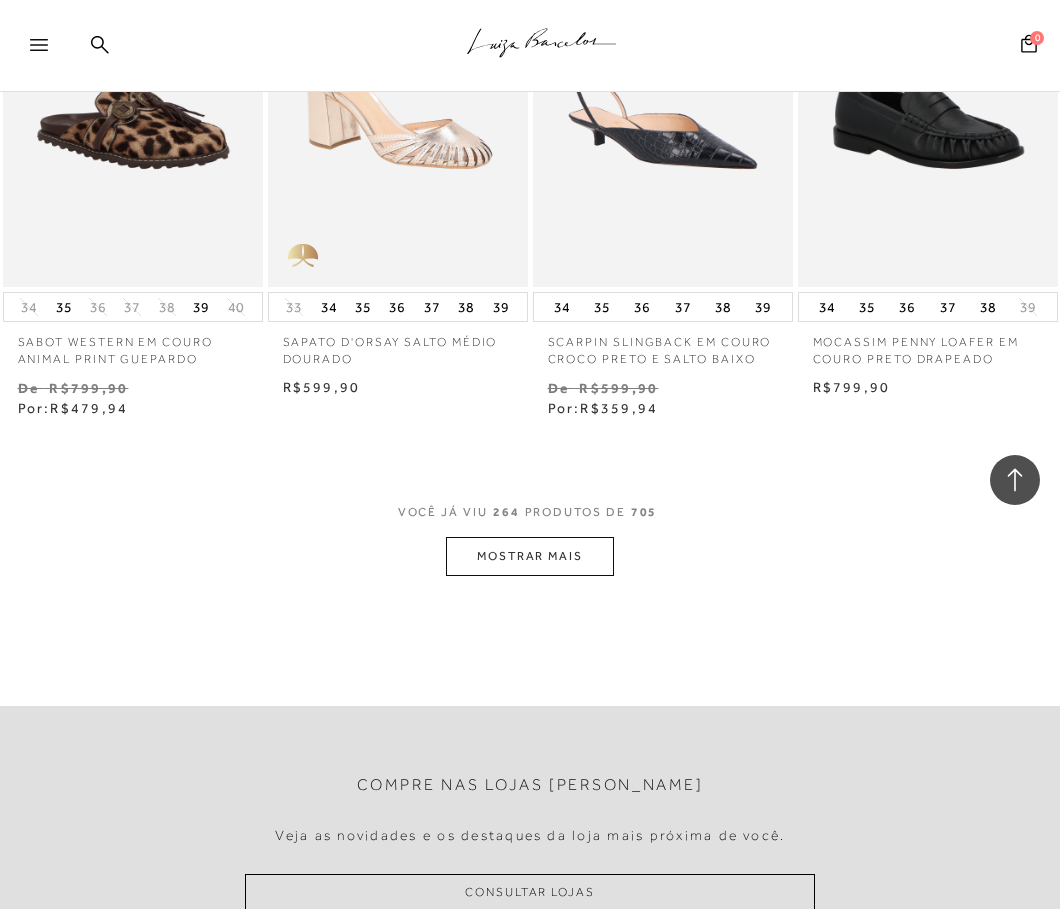 scroll, scrollTop: 36300, scrollLeft: 0, axis: vertical 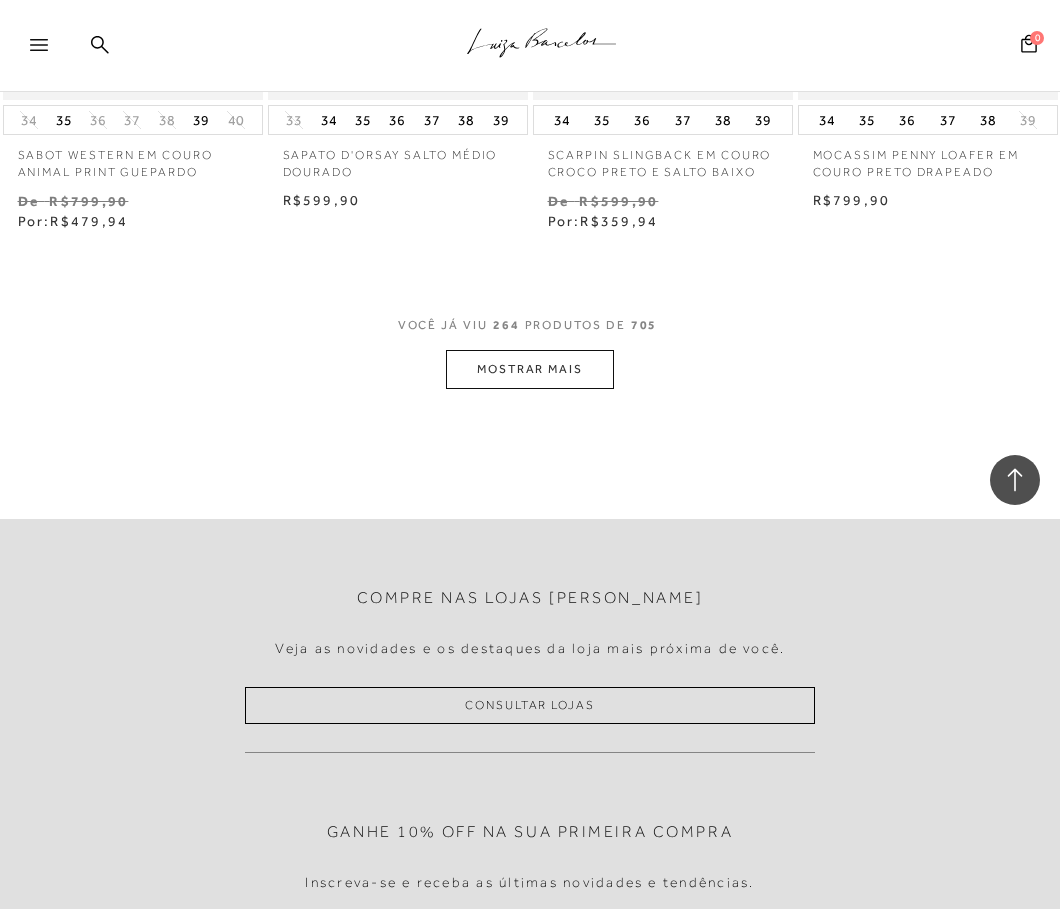 click on "MOSTRAR MAIS" at bounding box center [530, 369] 